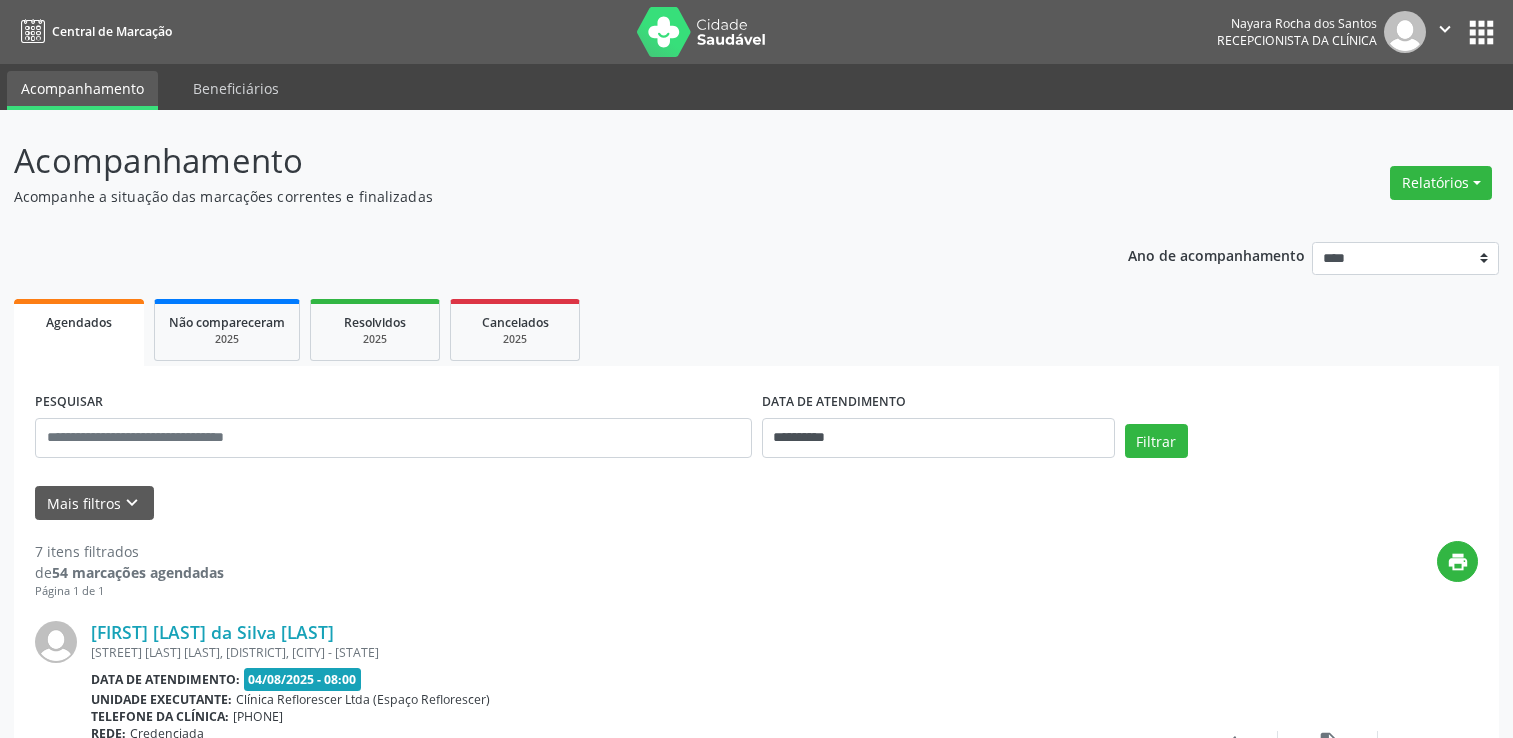 scroll, scrollTop: 700, scrollLeft: 0, axis: vertical 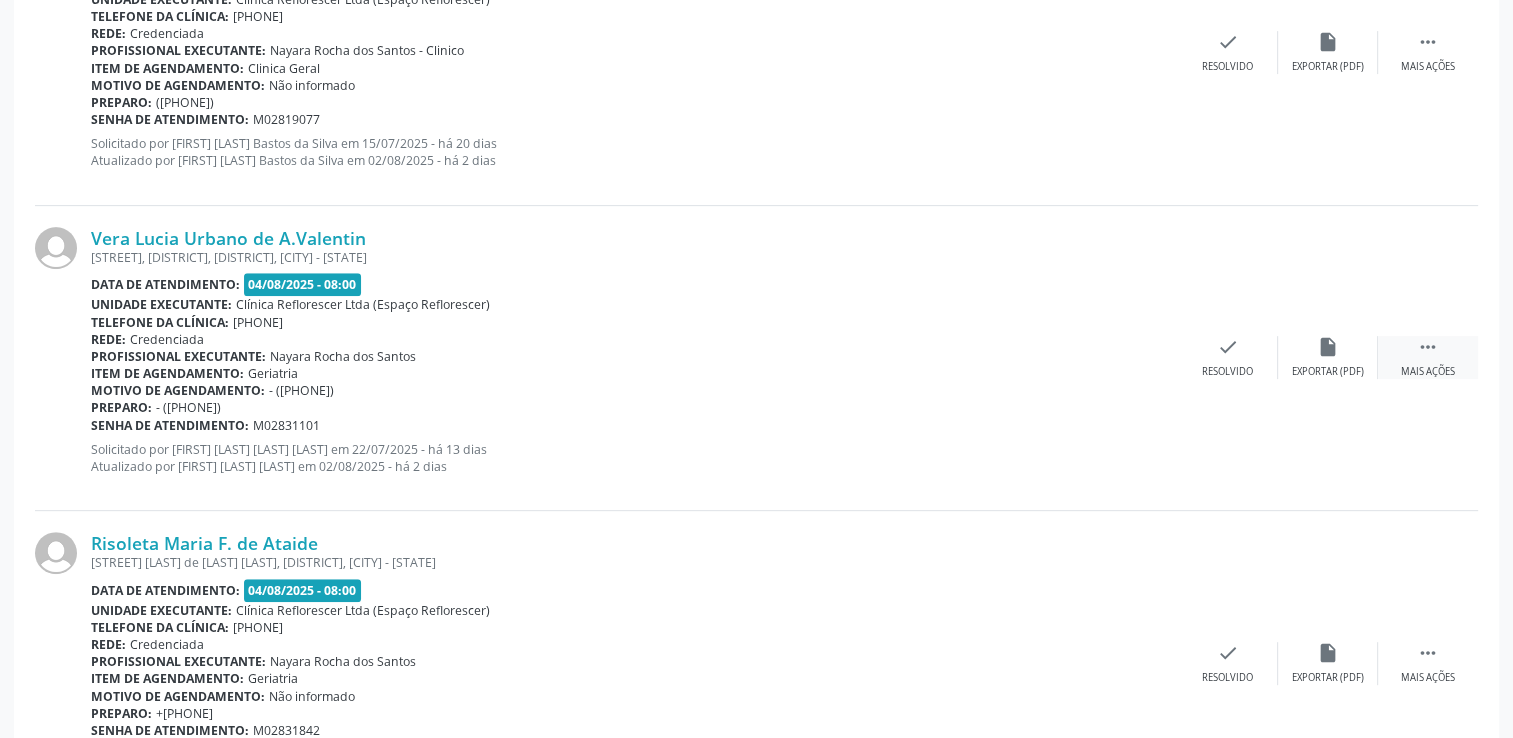click on "
Mais ações" at bounding box center (1428, 357) 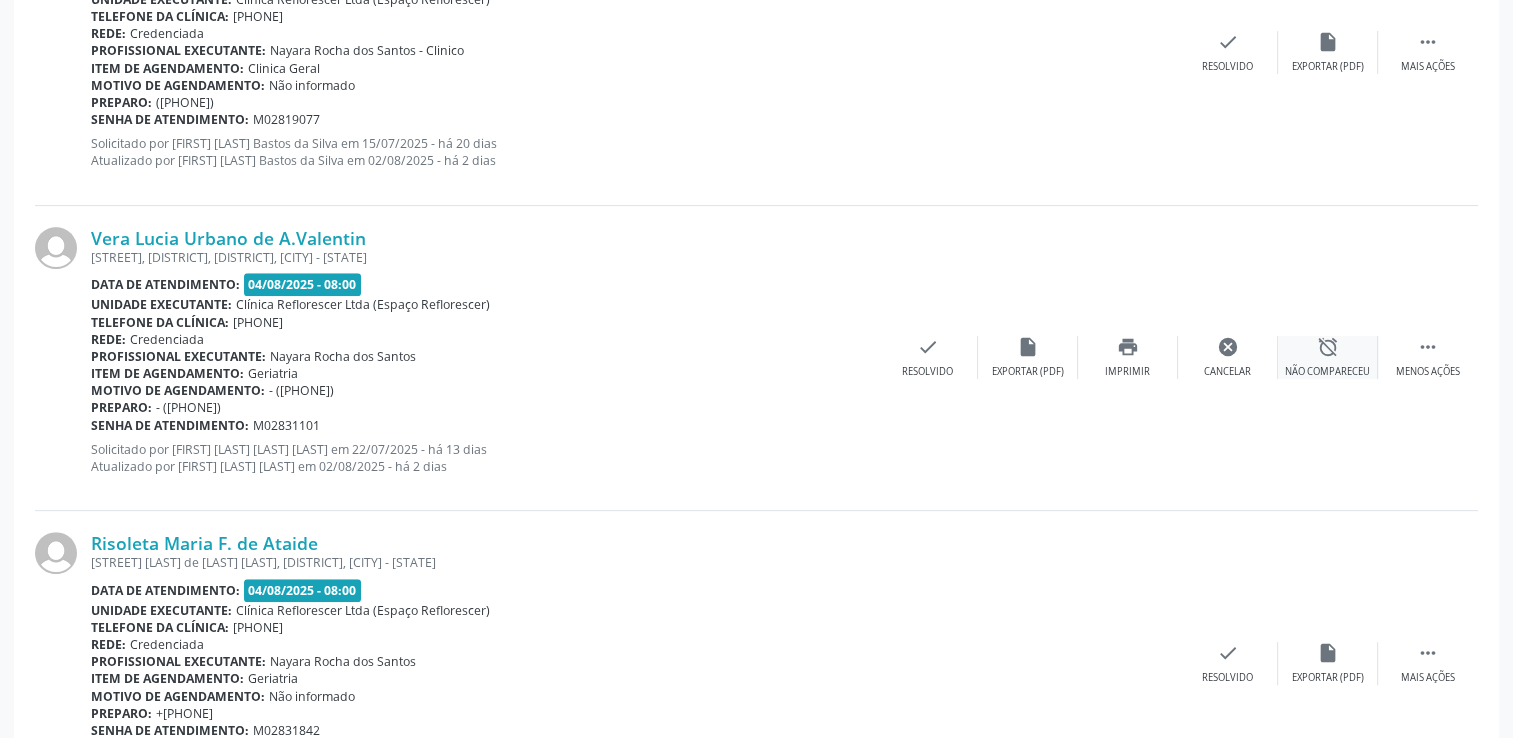 click on "alarm_off
Não compareceu" at bounding box center [1328, 357] 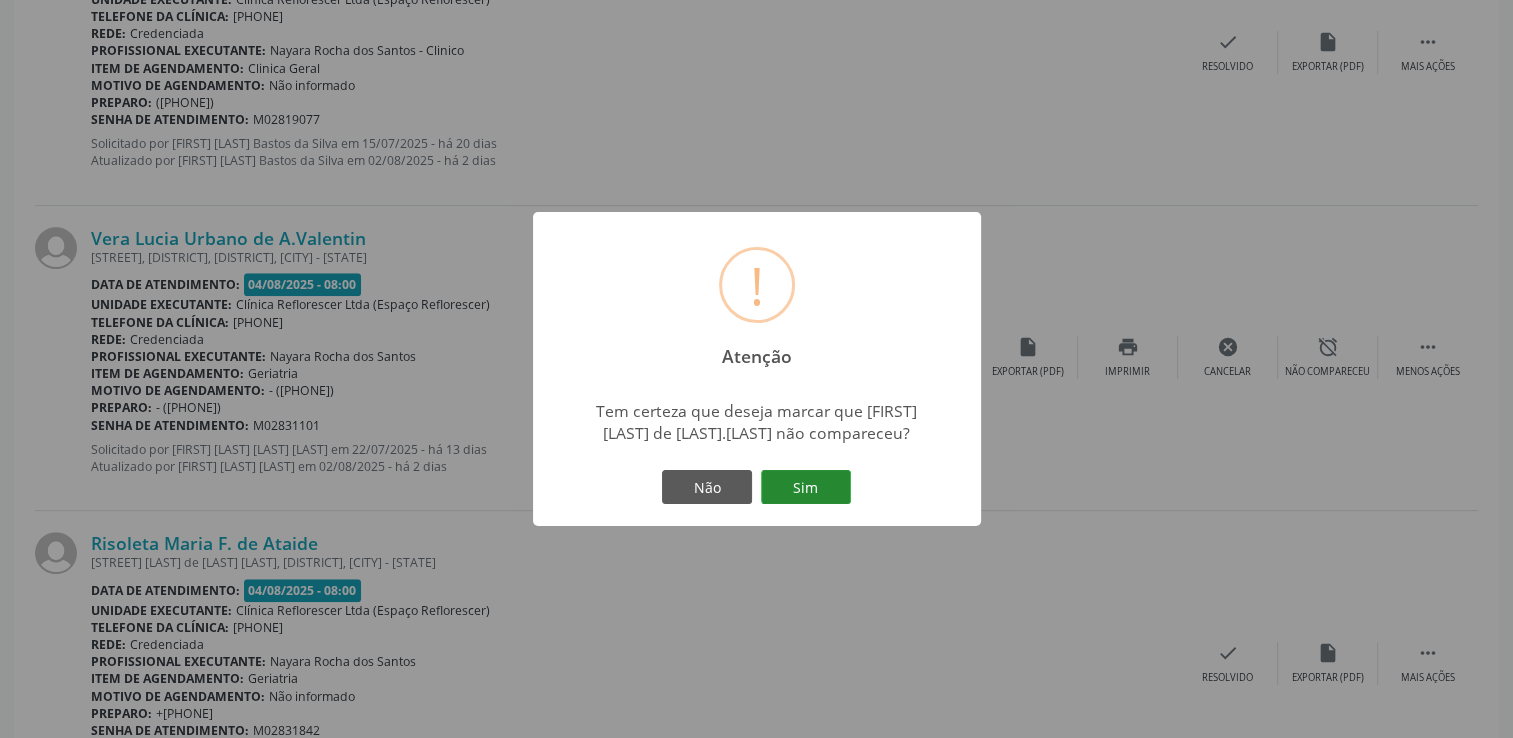 click on "Sim" at bounding box center [806, 487] 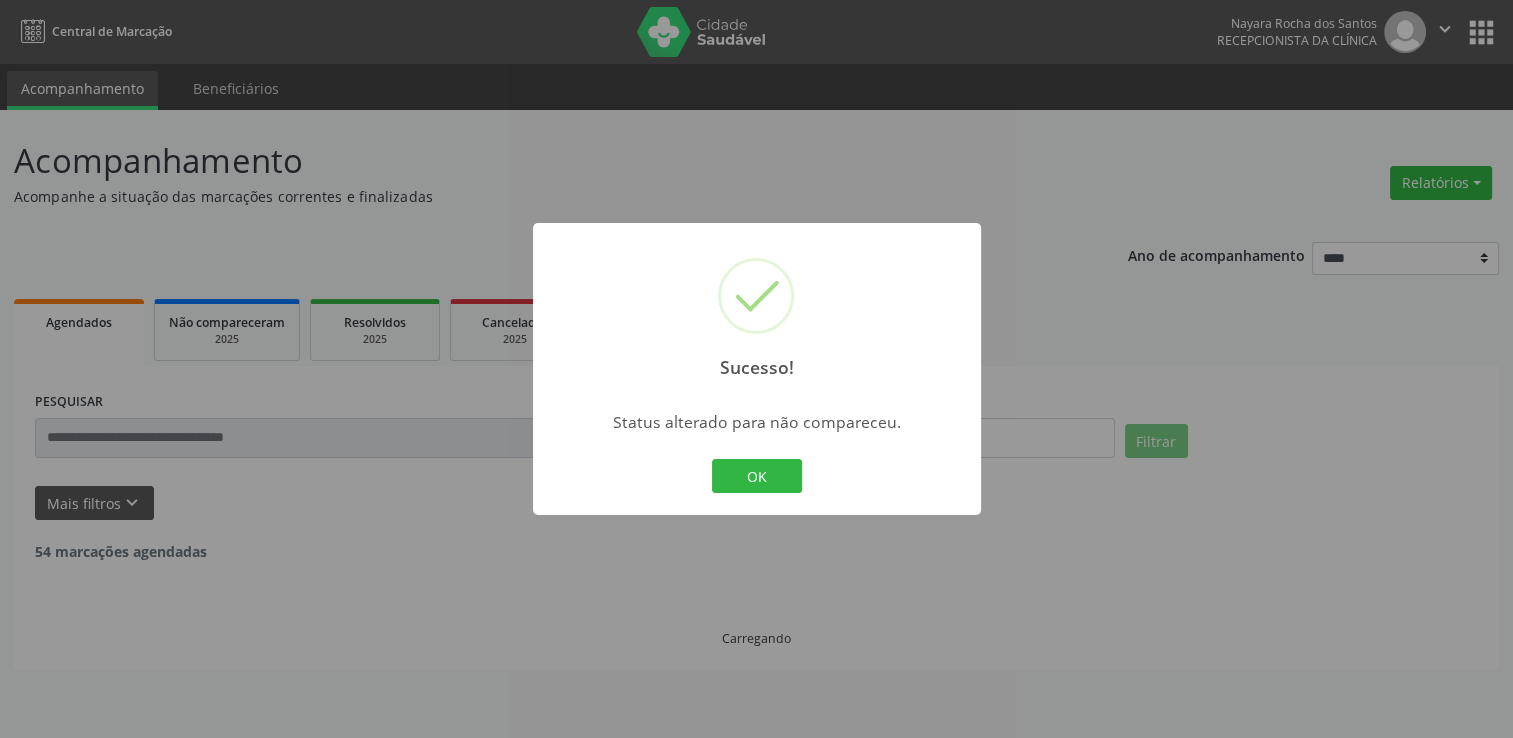scroll, scrollTop: 0, scrollLeft: 0, axis: both 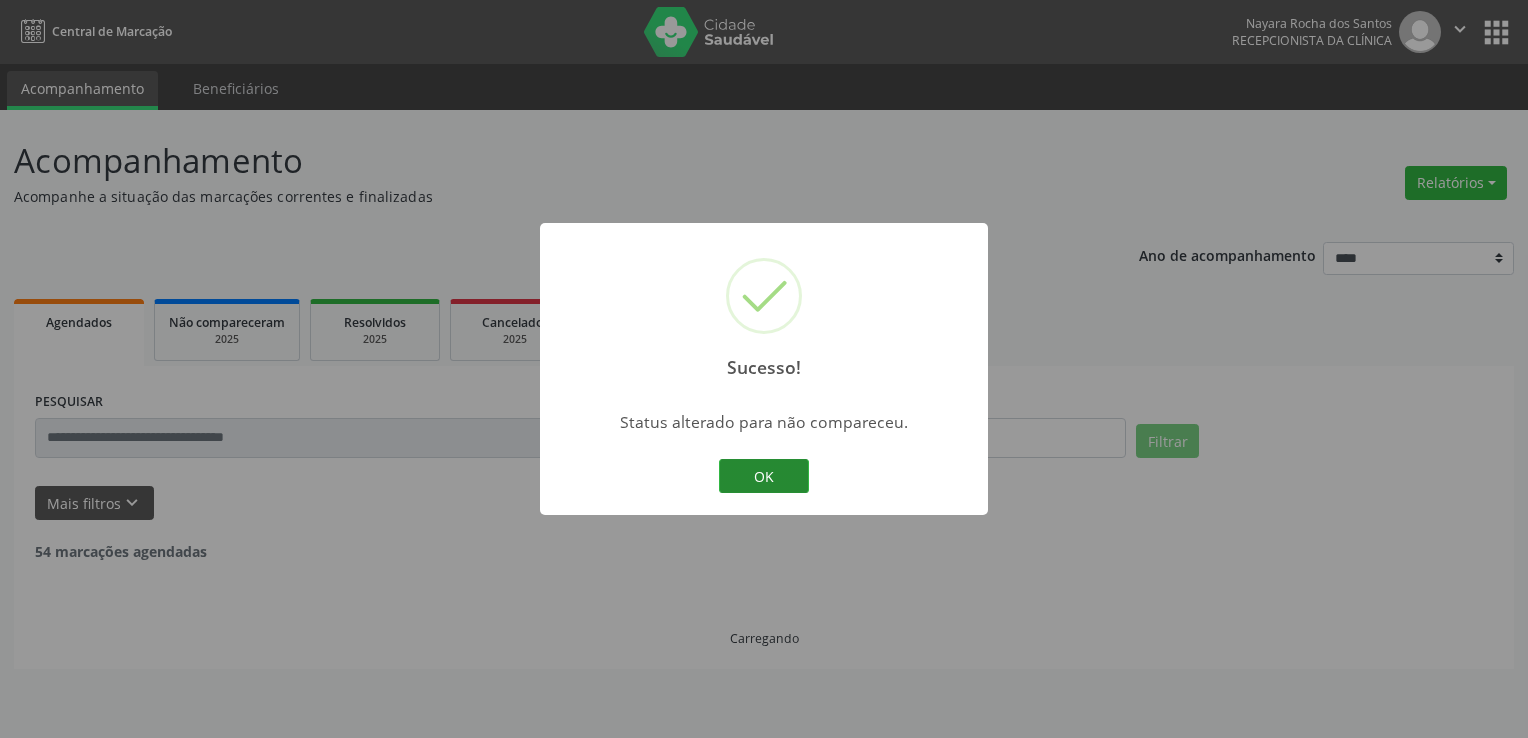 click on "OK" at bounding box center (764, 476) 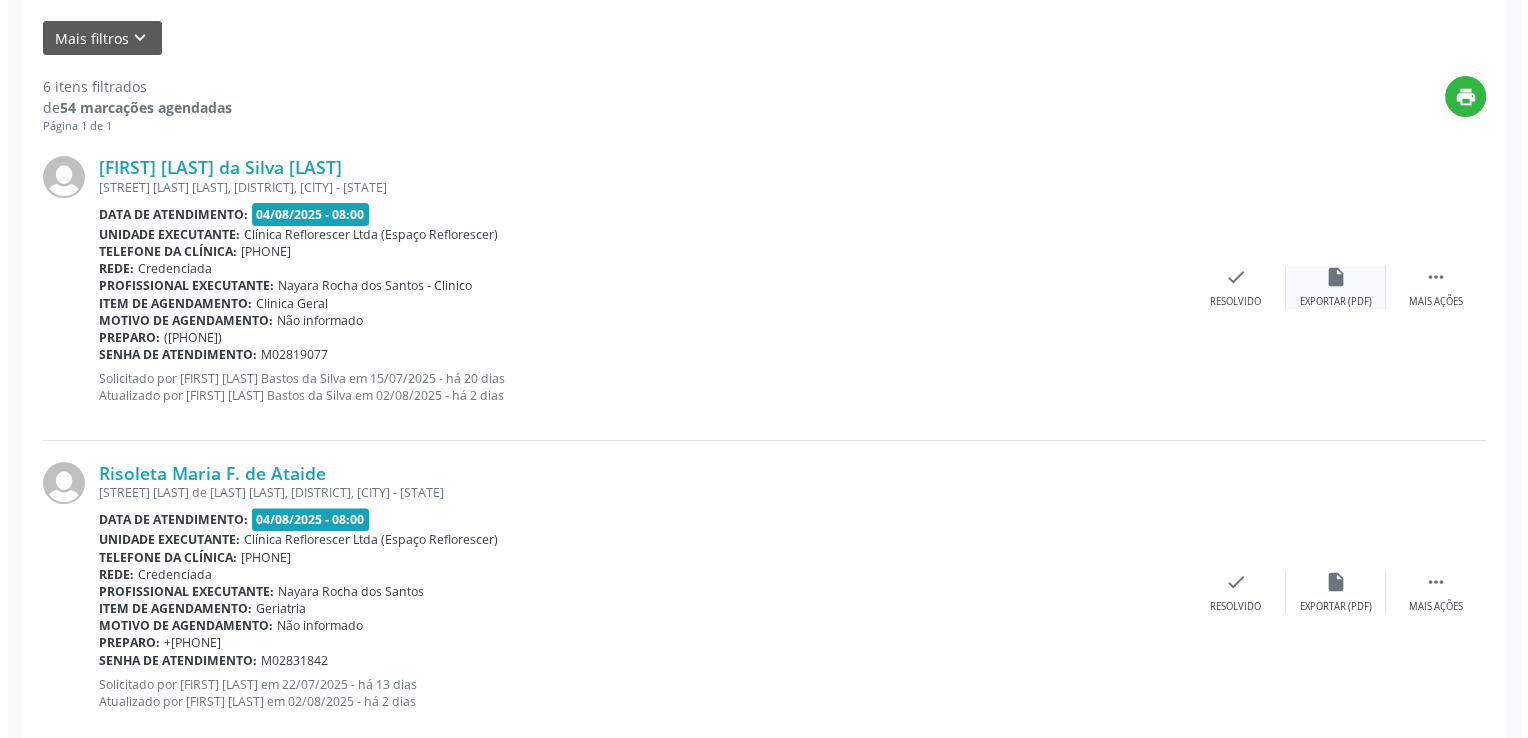 scroll, scrollTop: 500, scrollLeft: 0, axis: vertical 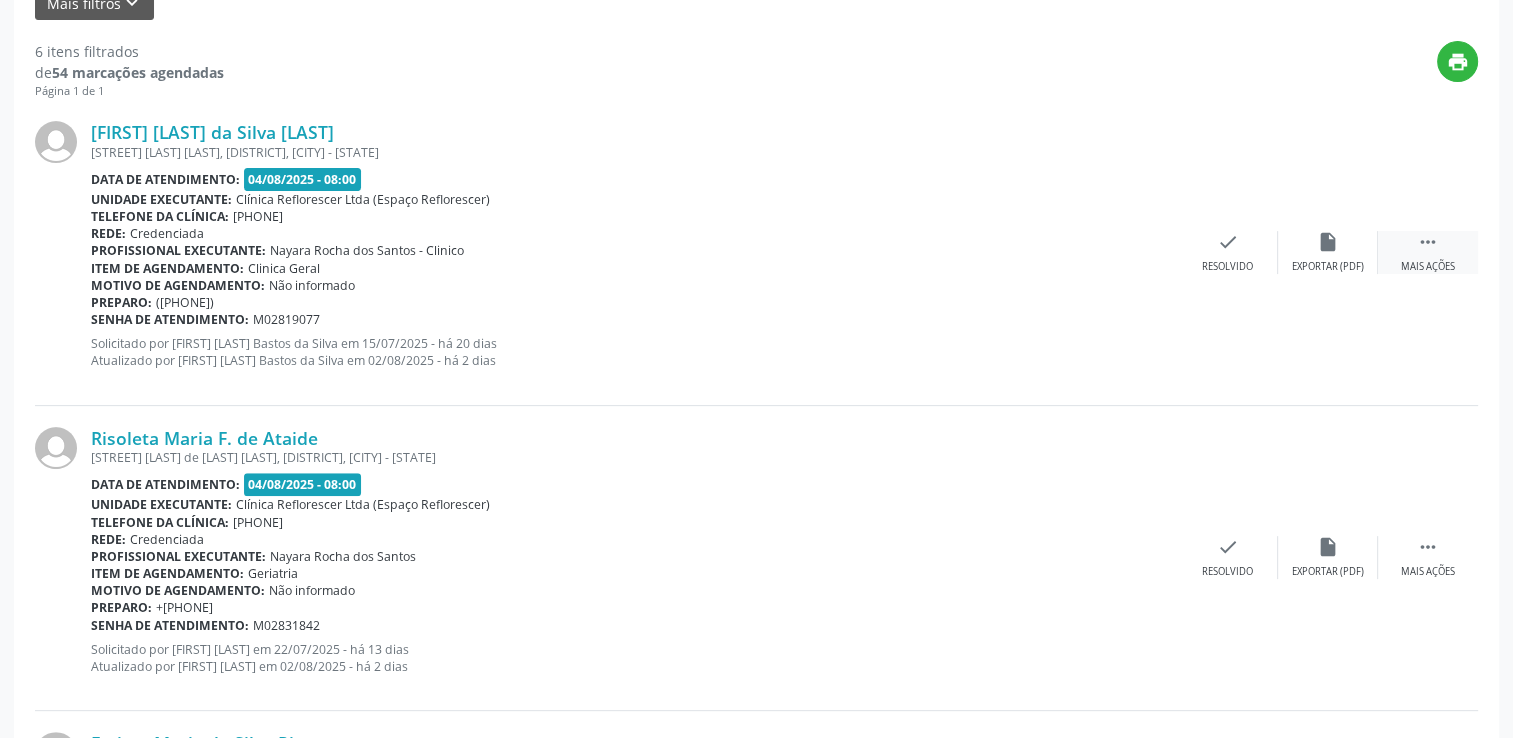 click on "
Mais ações" at bounding box center [1428, 252] 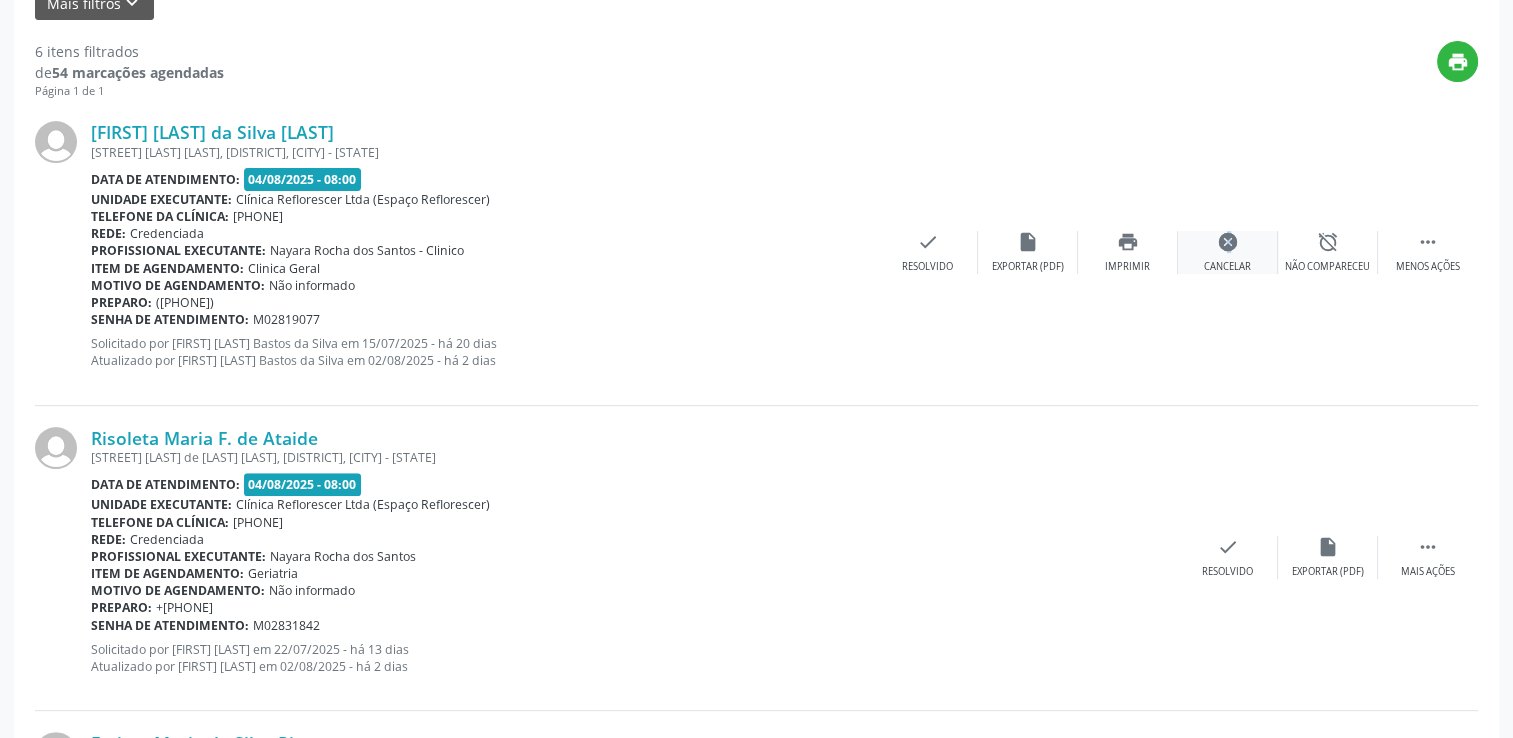 click on "cancel
Cancelar" at bounding box center [1228, 252] 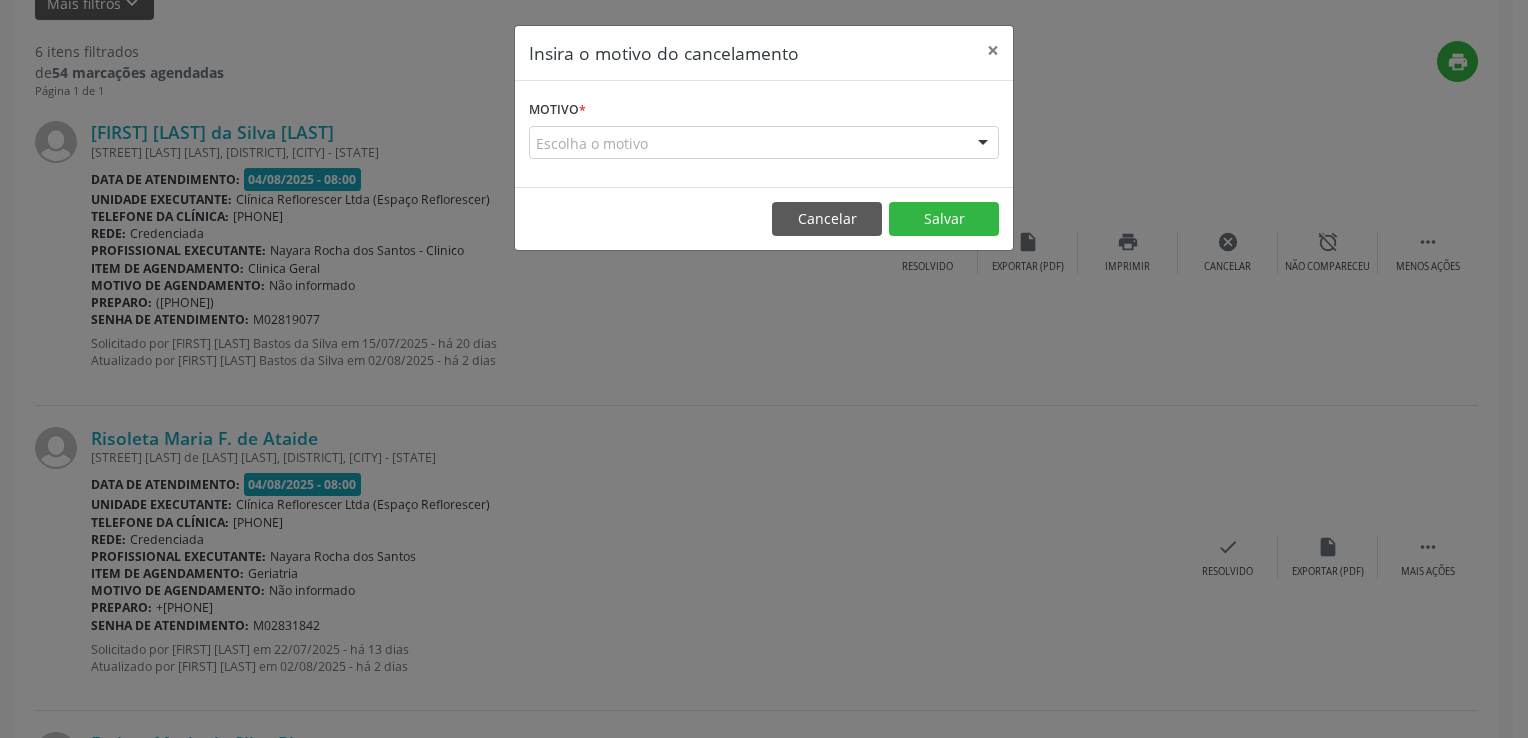 click on "Escolha o motivo" at bounding box center [764, 143] 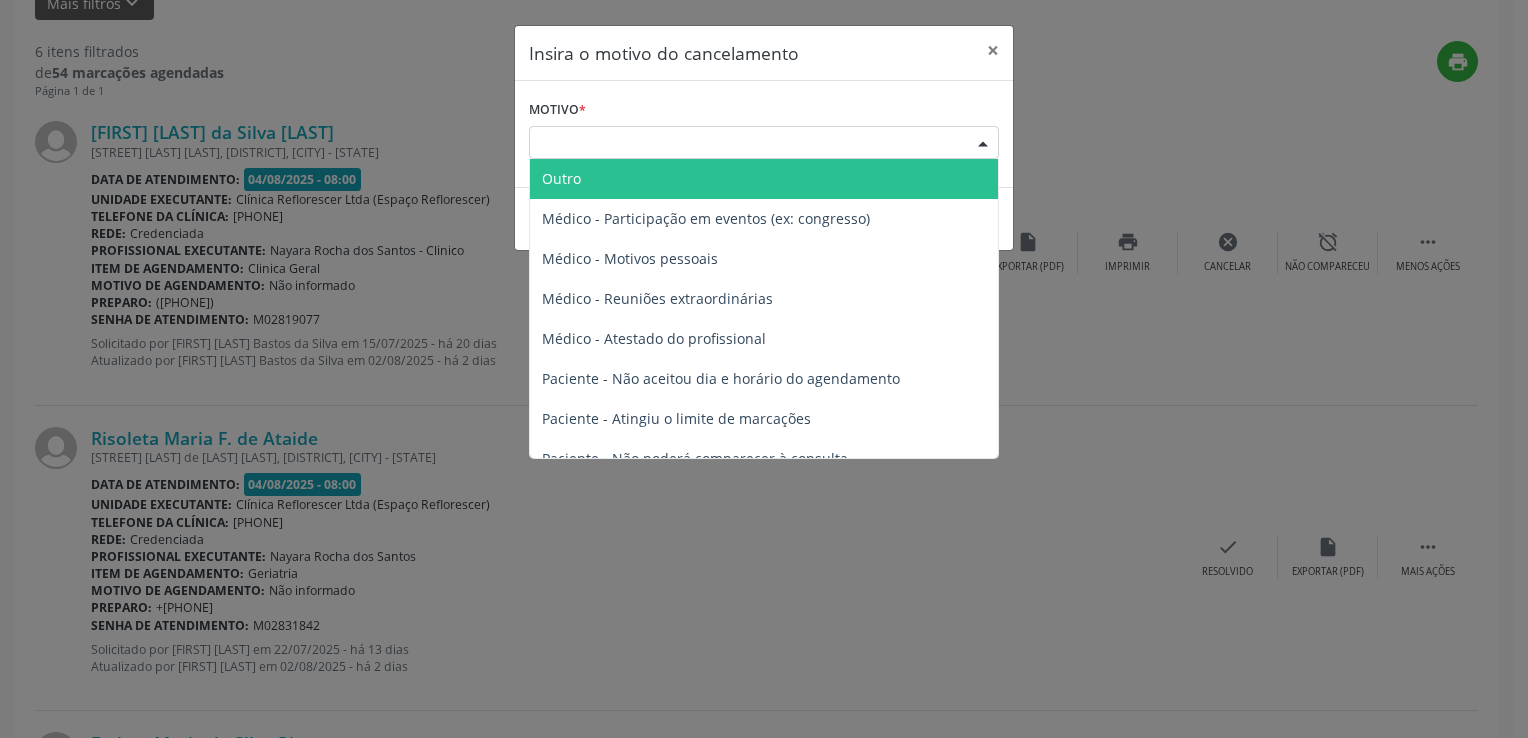 scroll, scrollTop: 0, scrollLeft: 0, axis: both 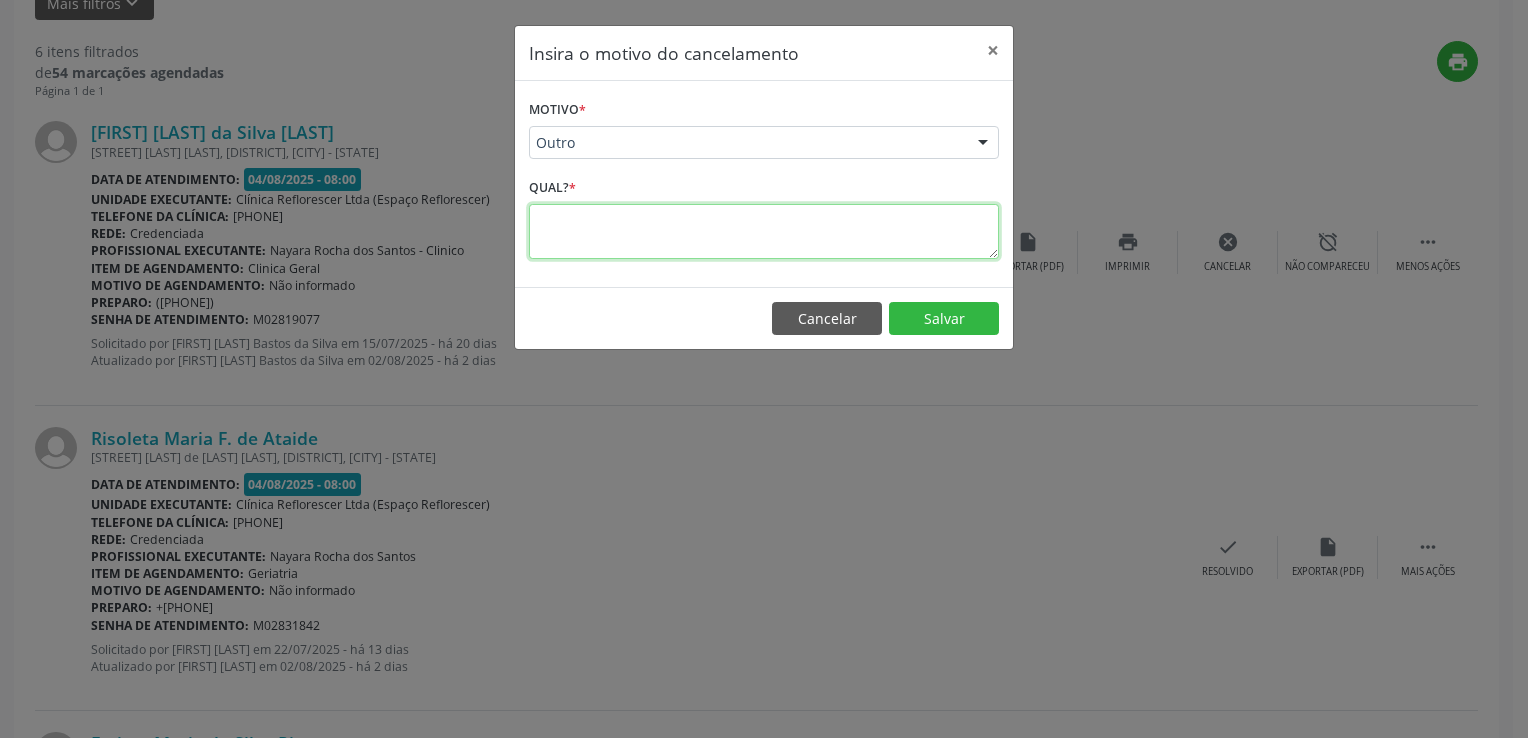 click at bounding box center [764, 231] 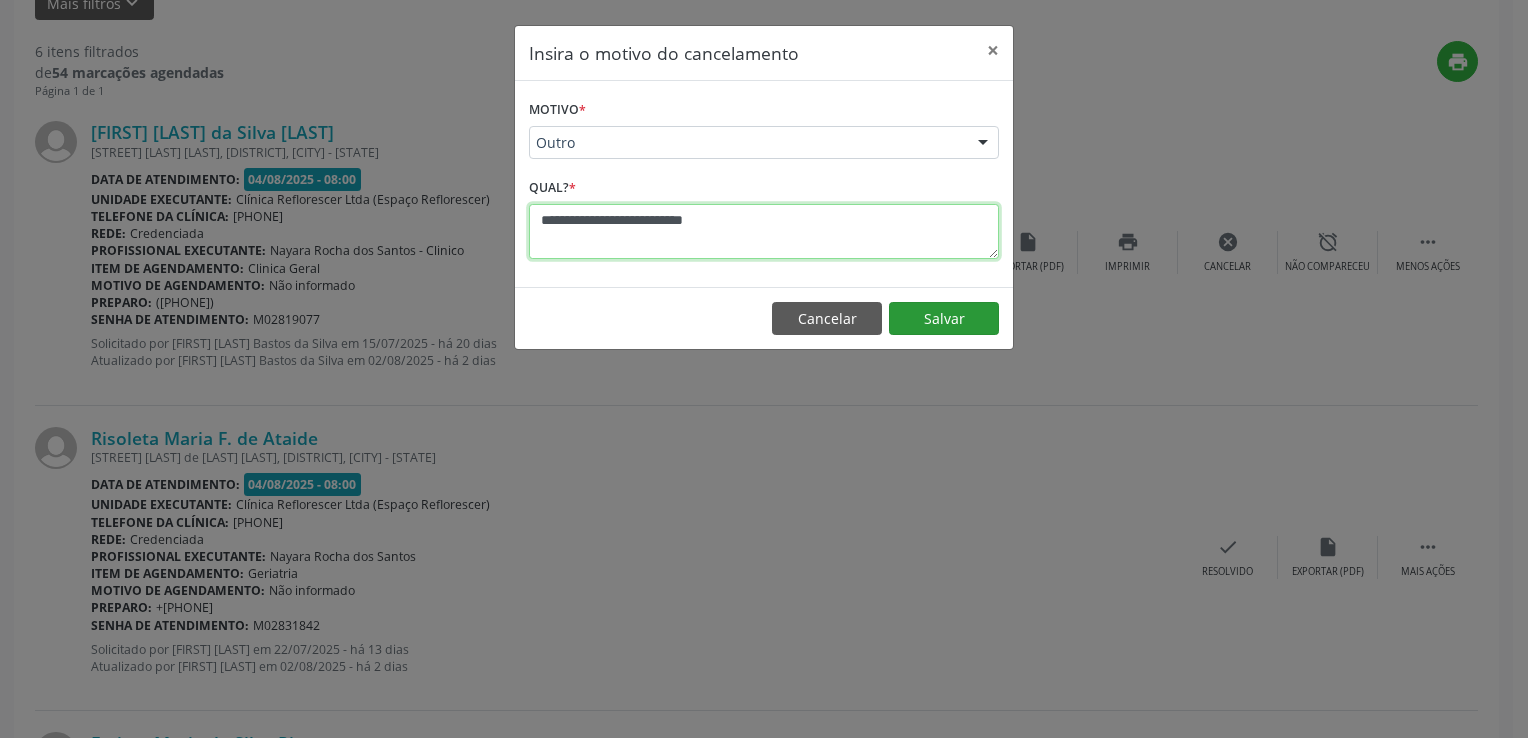 type on "**********" 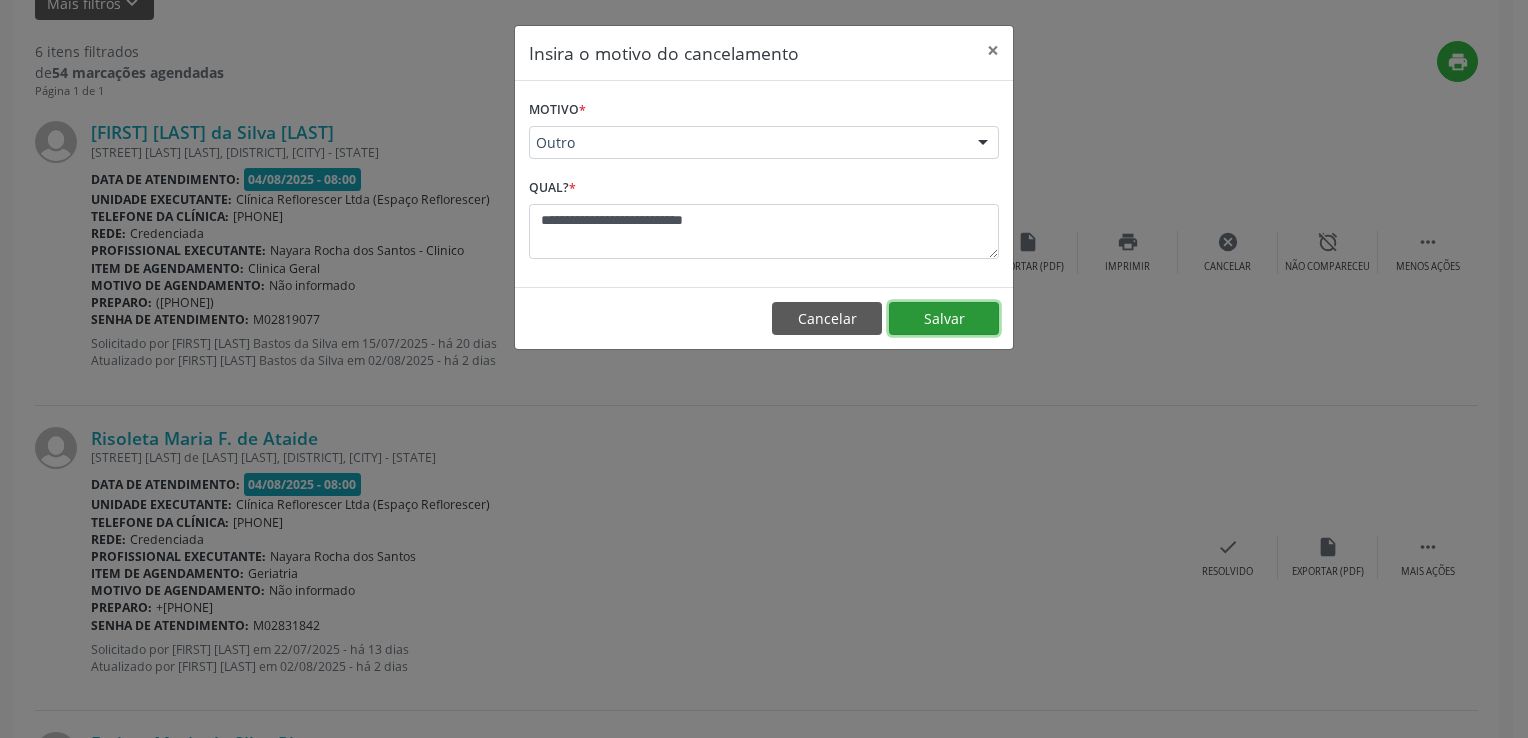 click on "Salvar" at bounding box center (944, 319) 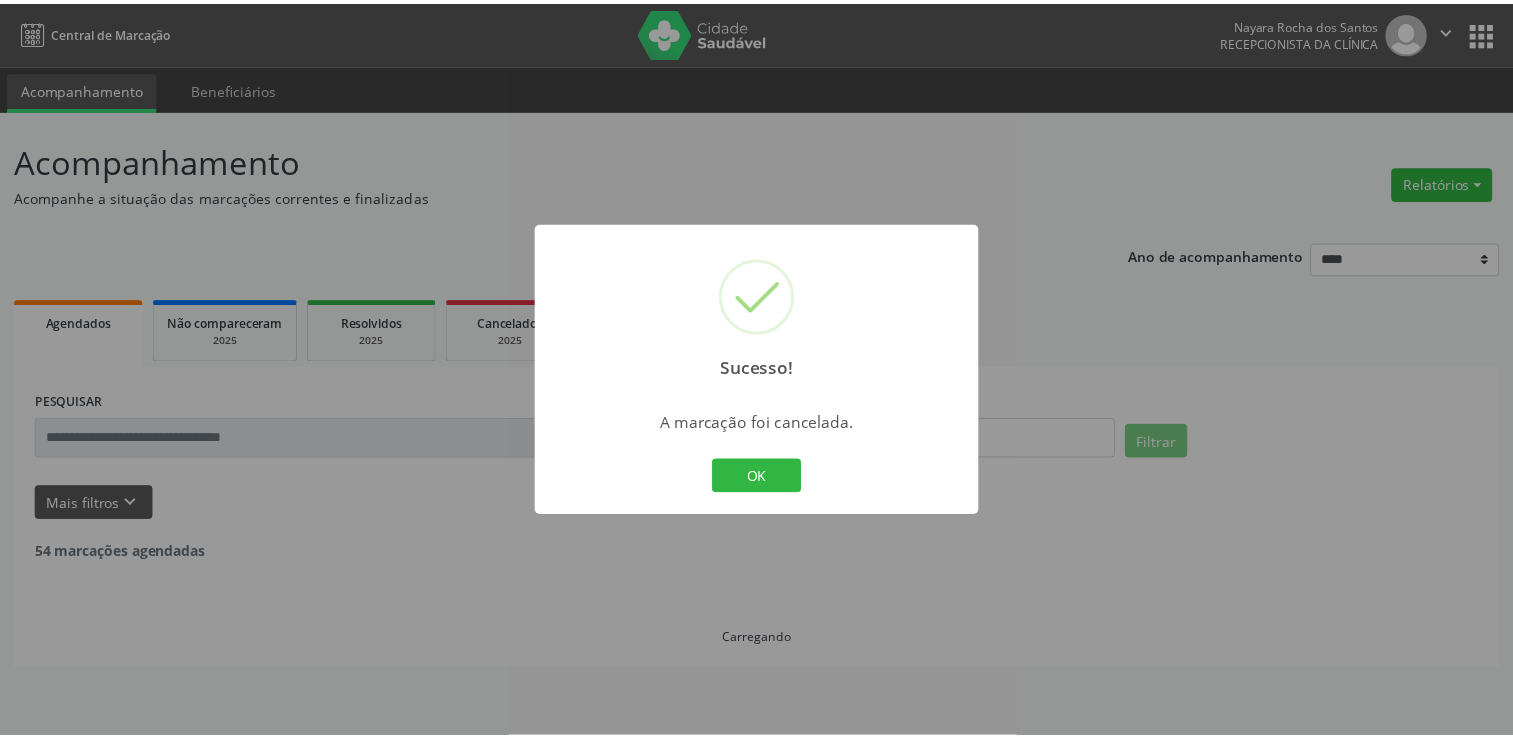 scroll, scrollTop: 0, scrollLeft: 0, axis: both 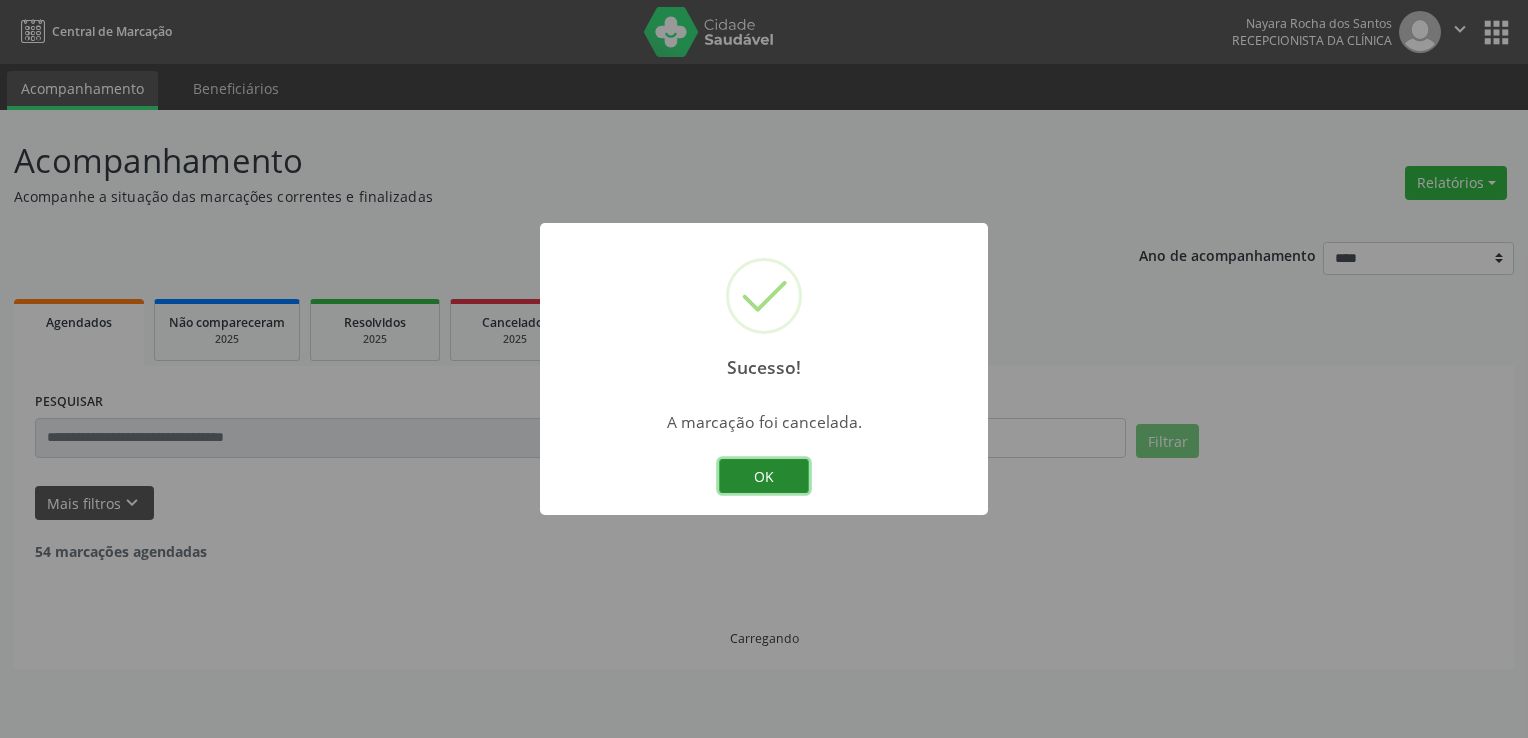 click on "OK" at bounding box center (764, 476) 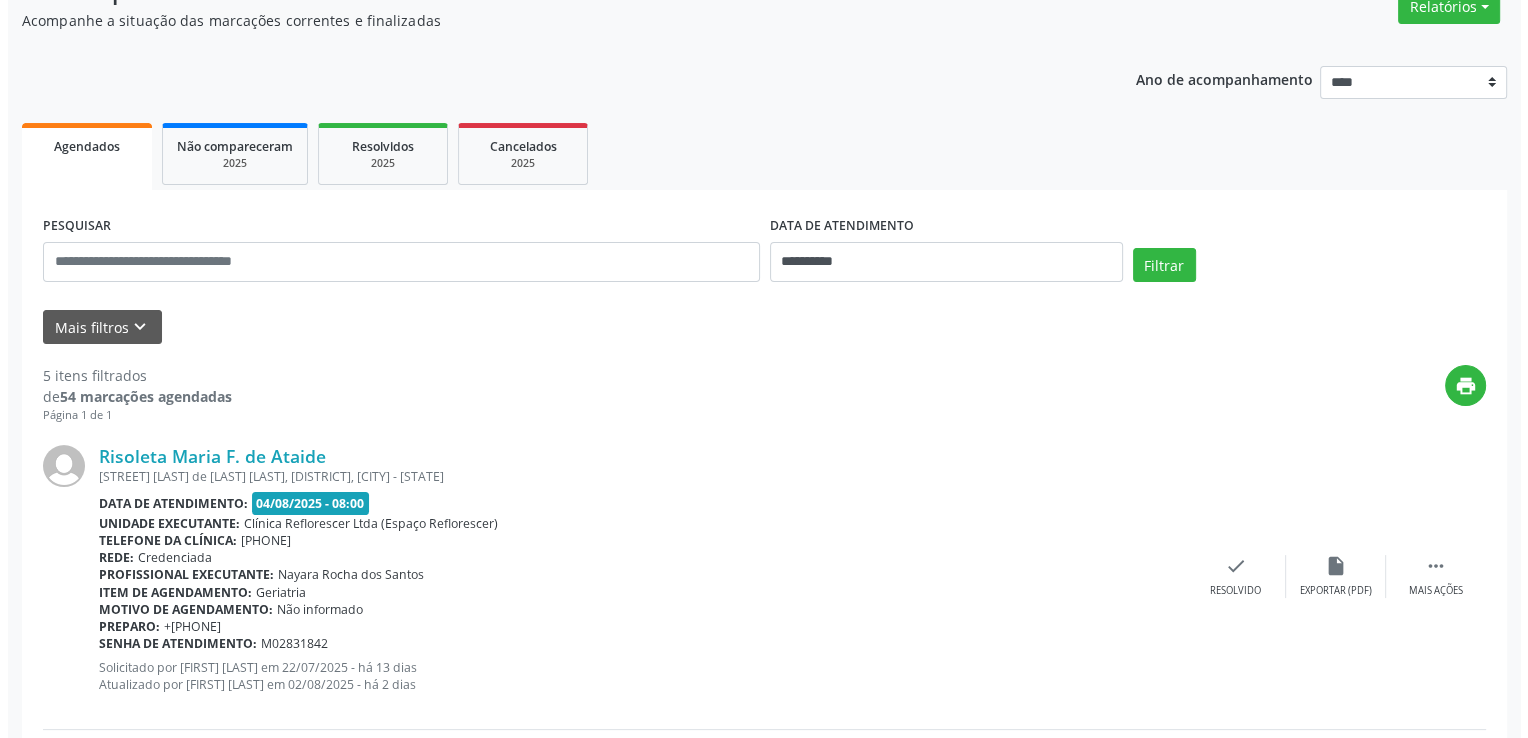 scroll, scrollTop: 200, scrollLeft: 0, axis: vertical 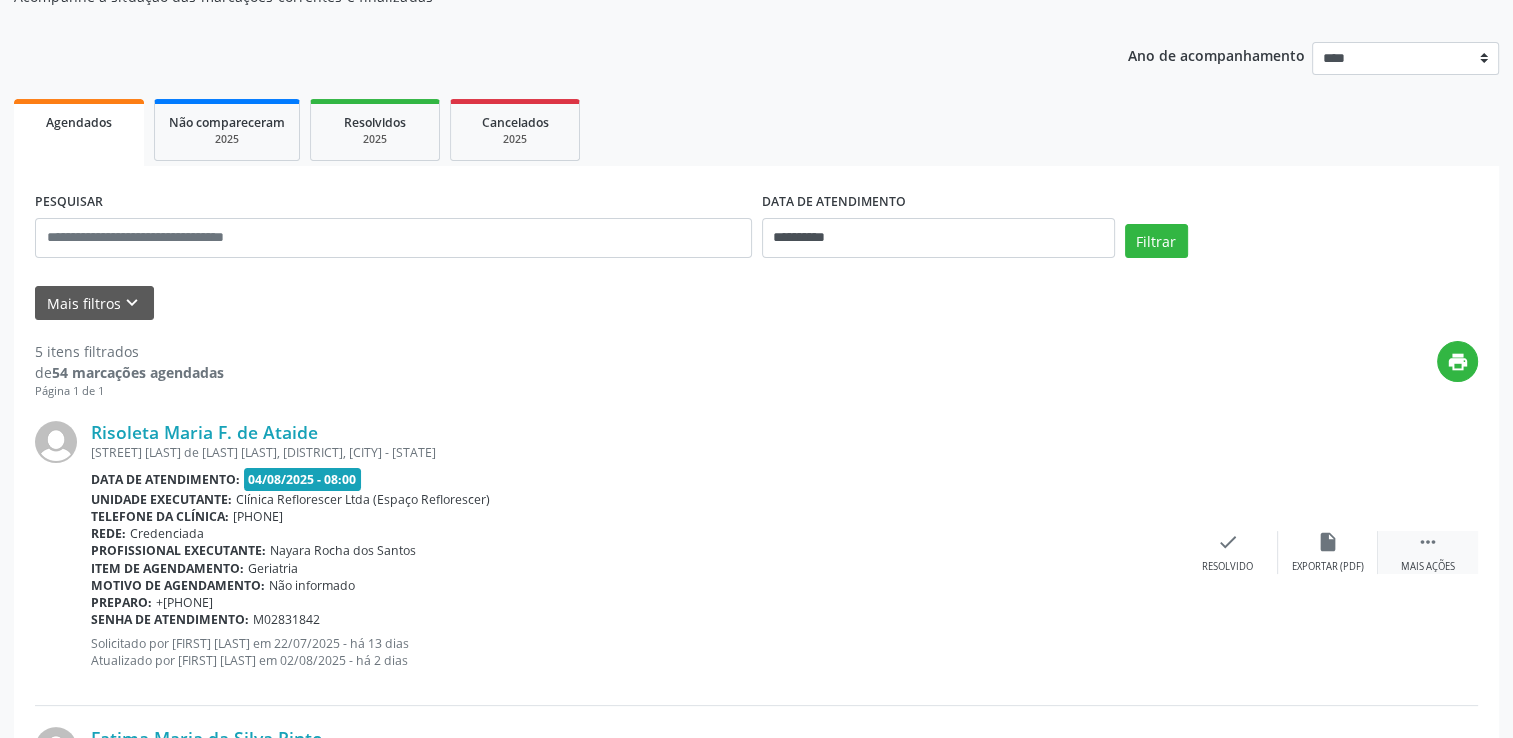 click on "
Mais ações" at bounding box center (1428, 552) 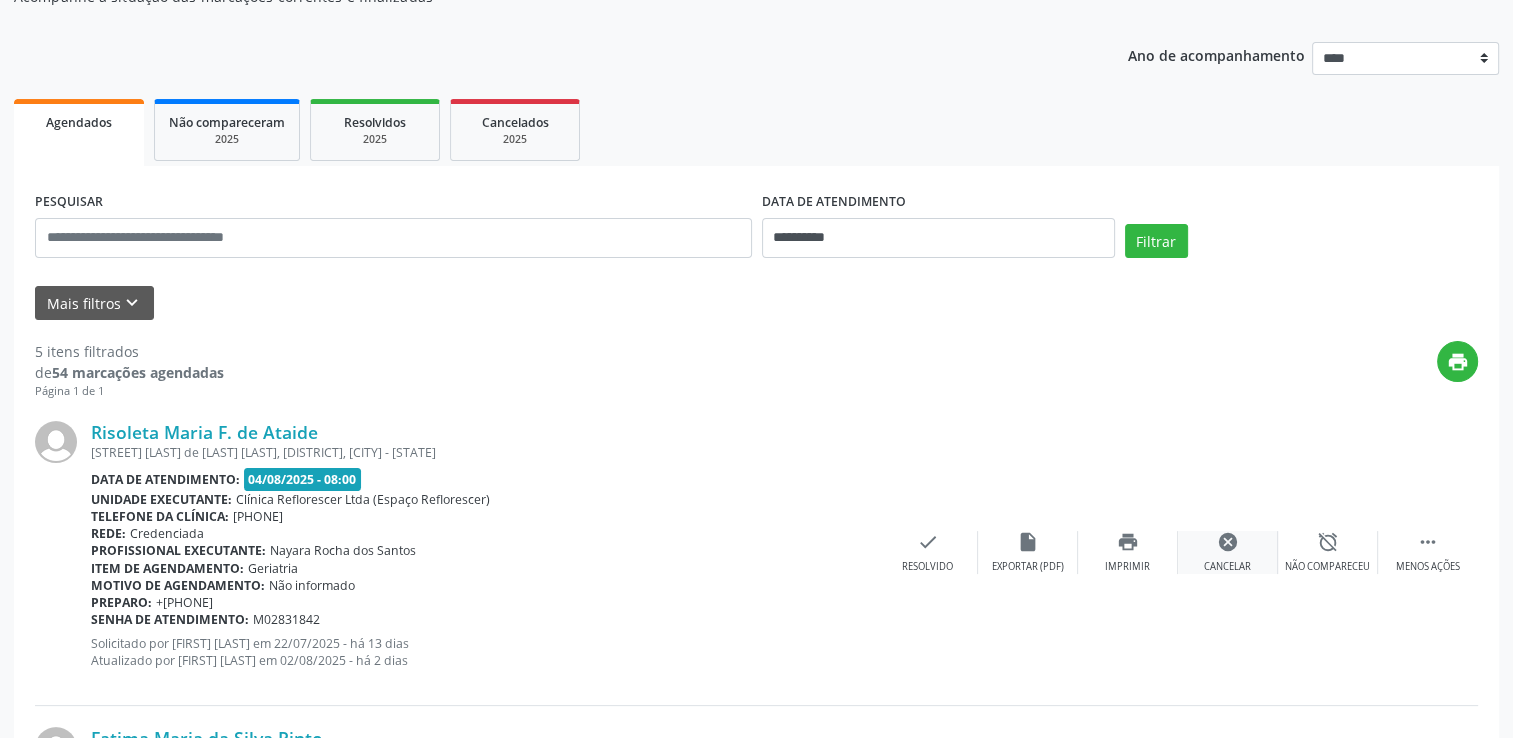 click on "cancel" at bounding box center (1228, 542) 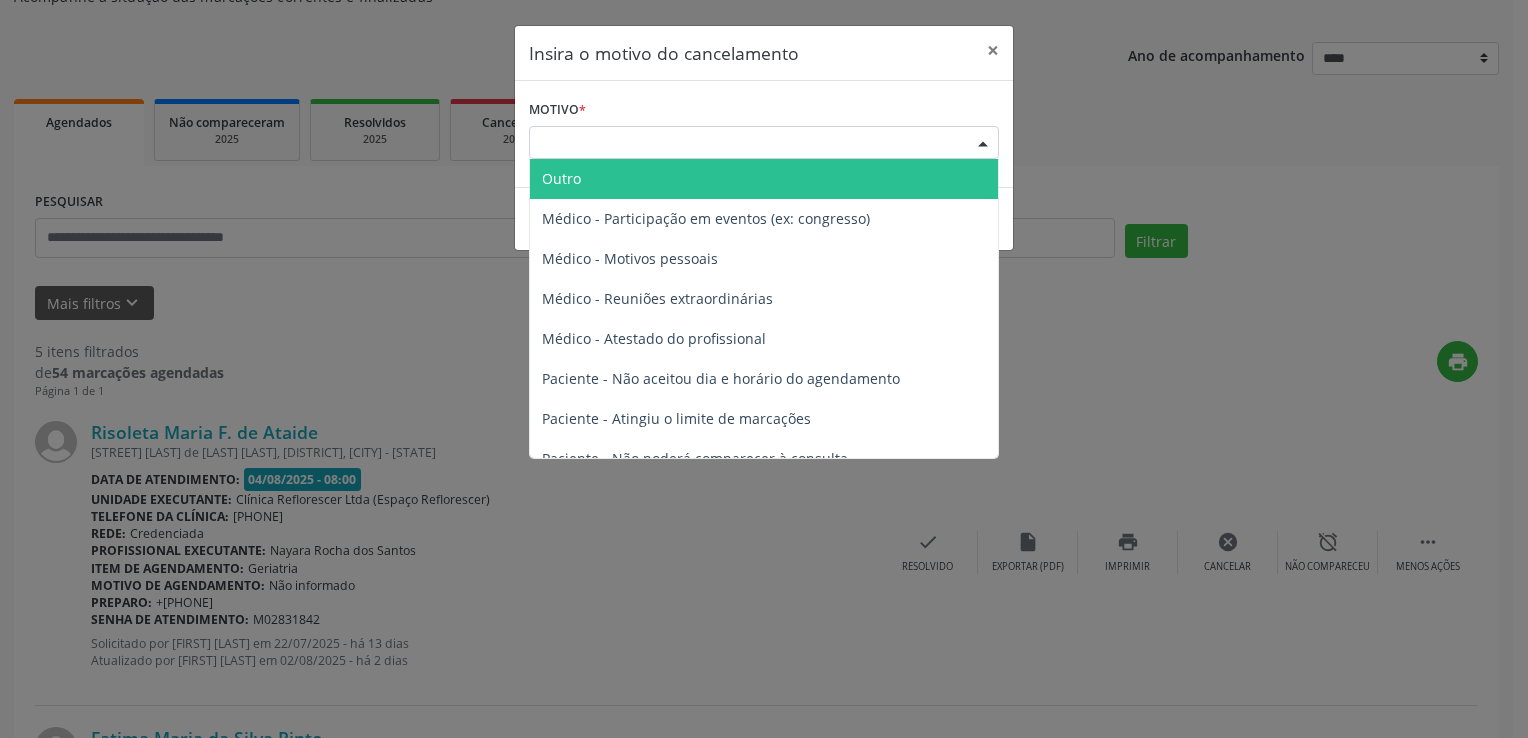 click on "Escolha o motivo" at bounding box center [764, 143] 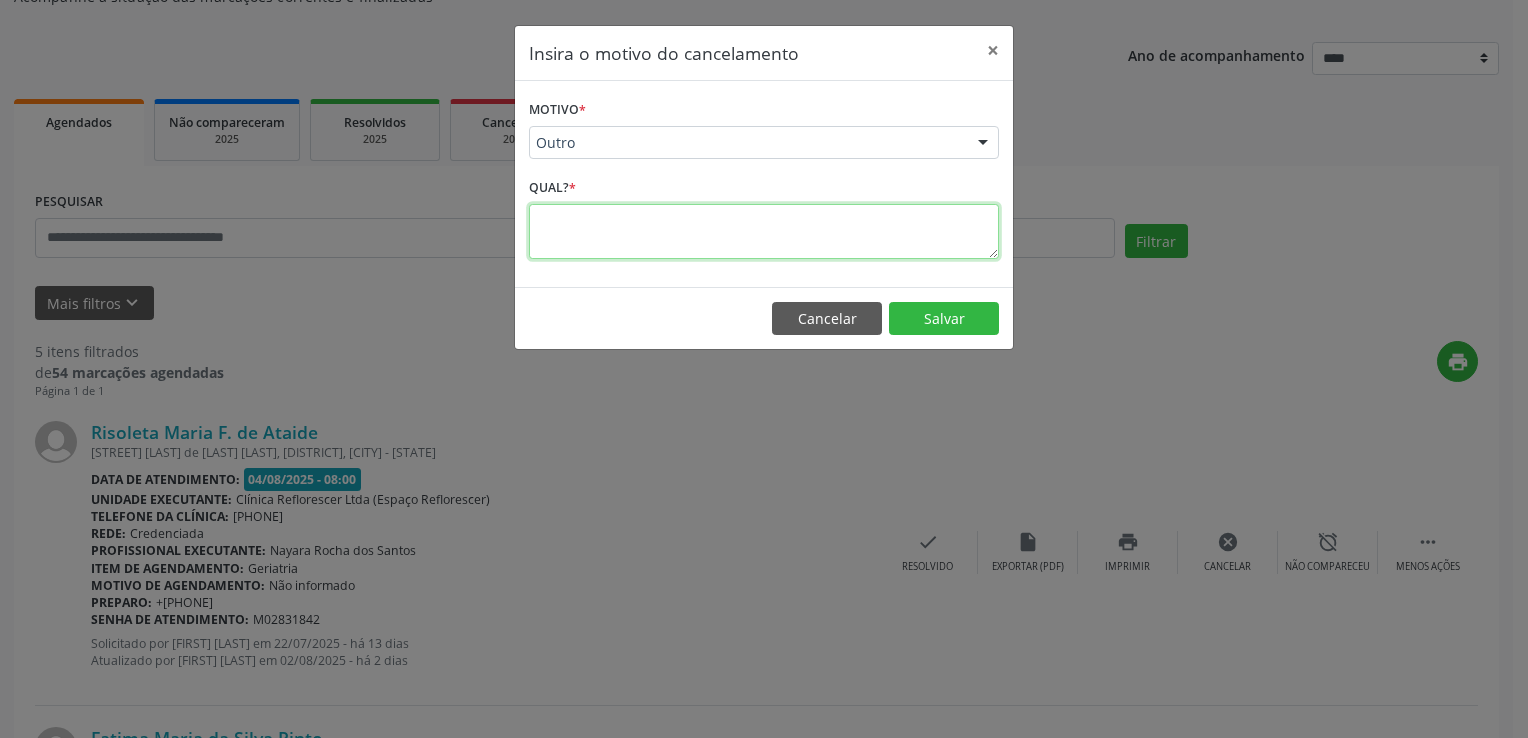 click at bounding box center (764, 231) 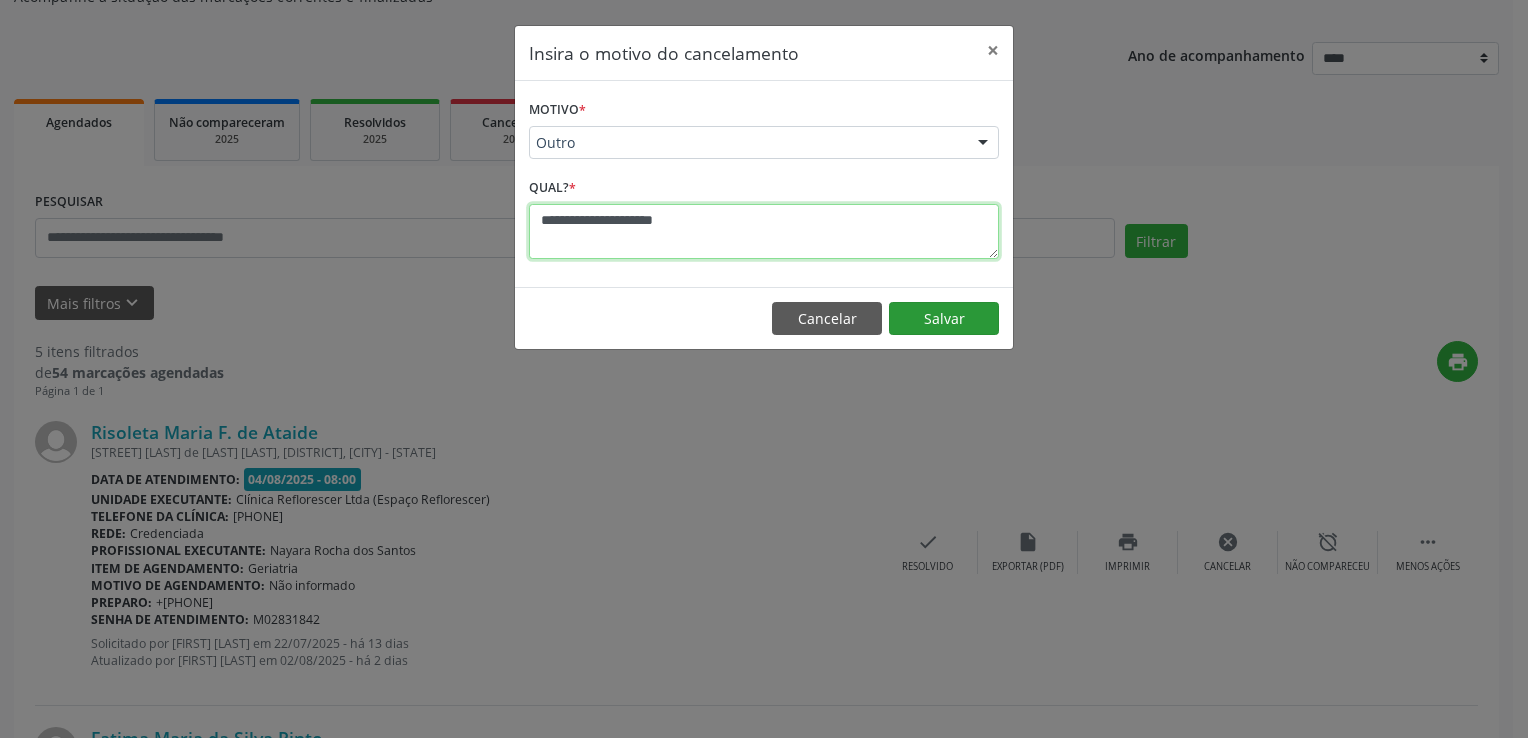 type on "**********" 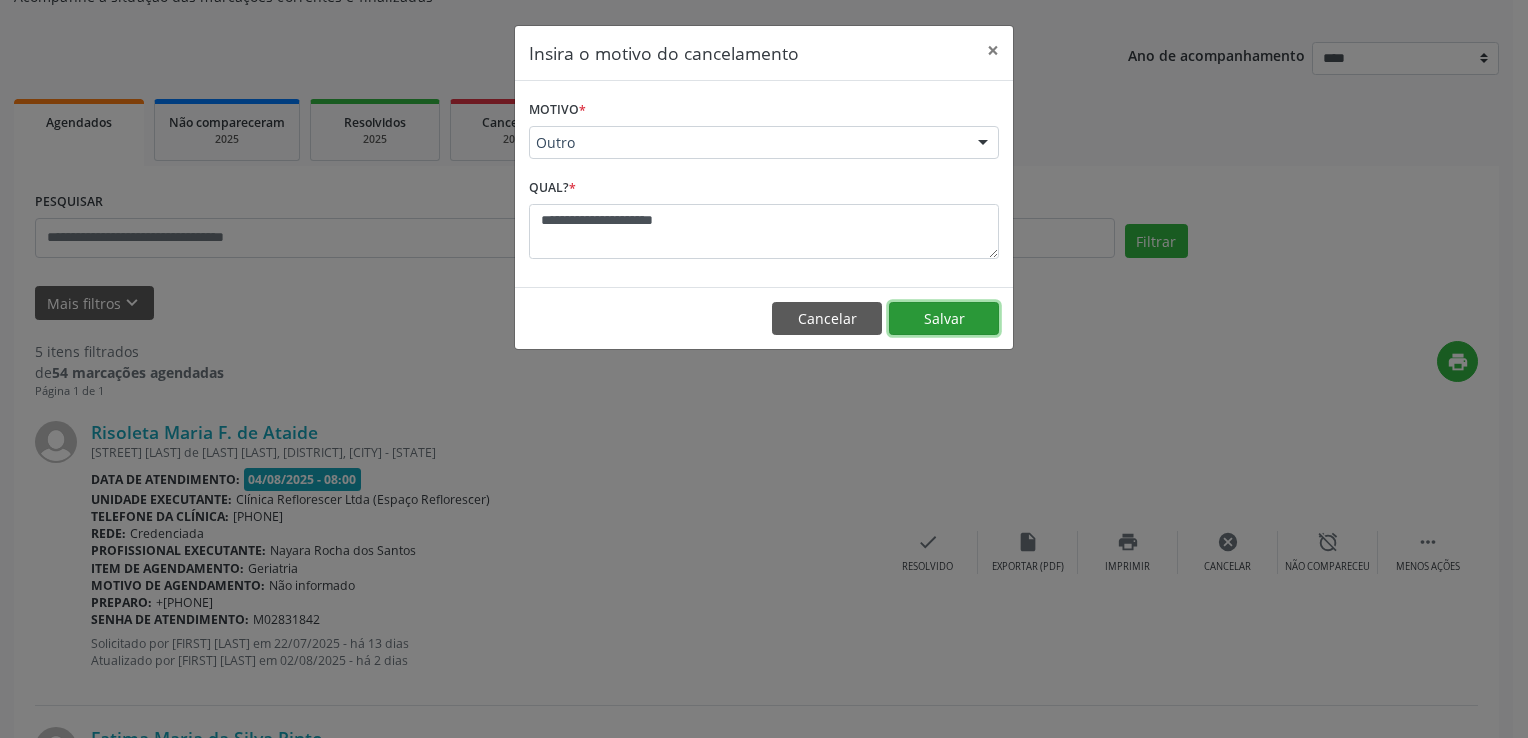 click on "Salvar" at bounding box center (944, 319) 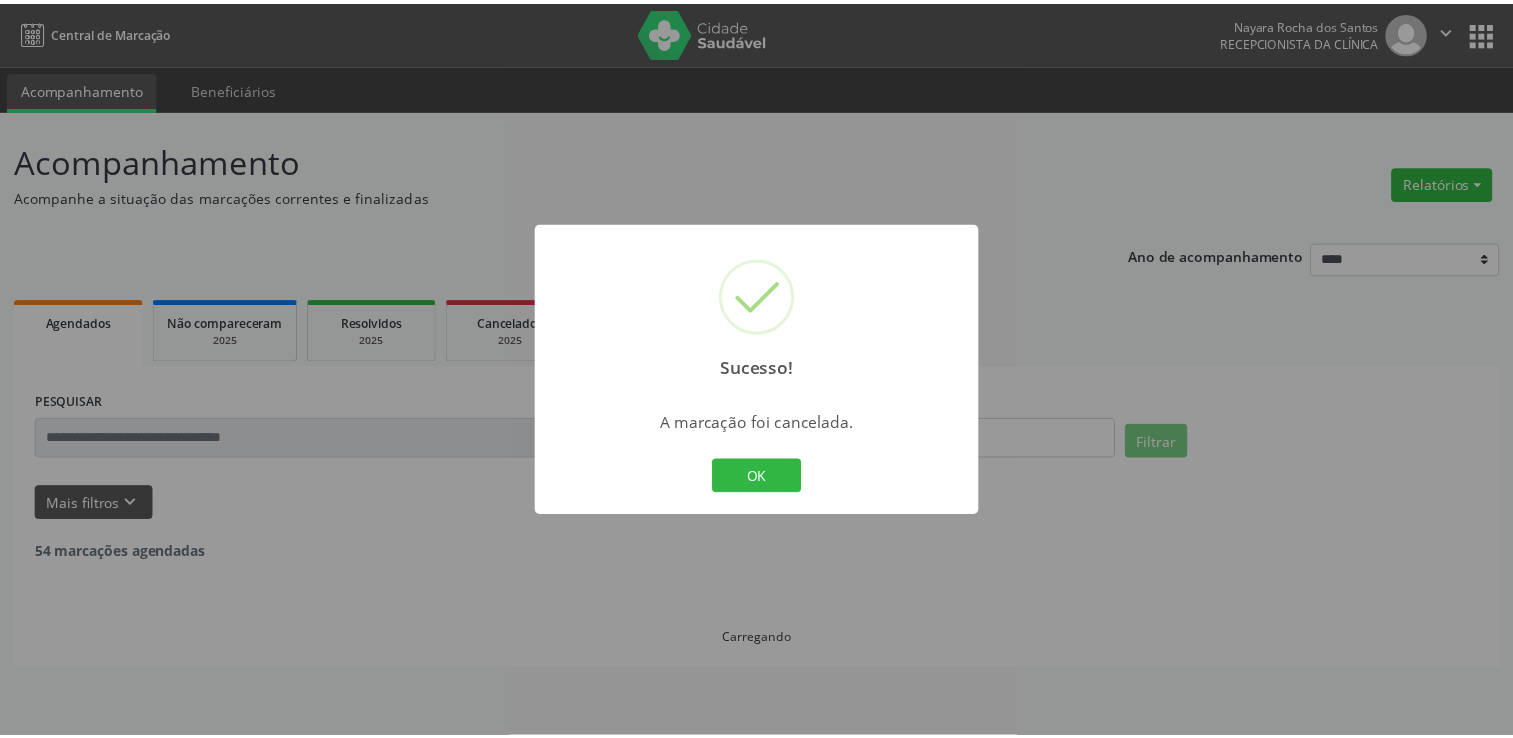 scroll, scrollTop: 0, scrollLeft: 0, axis: both 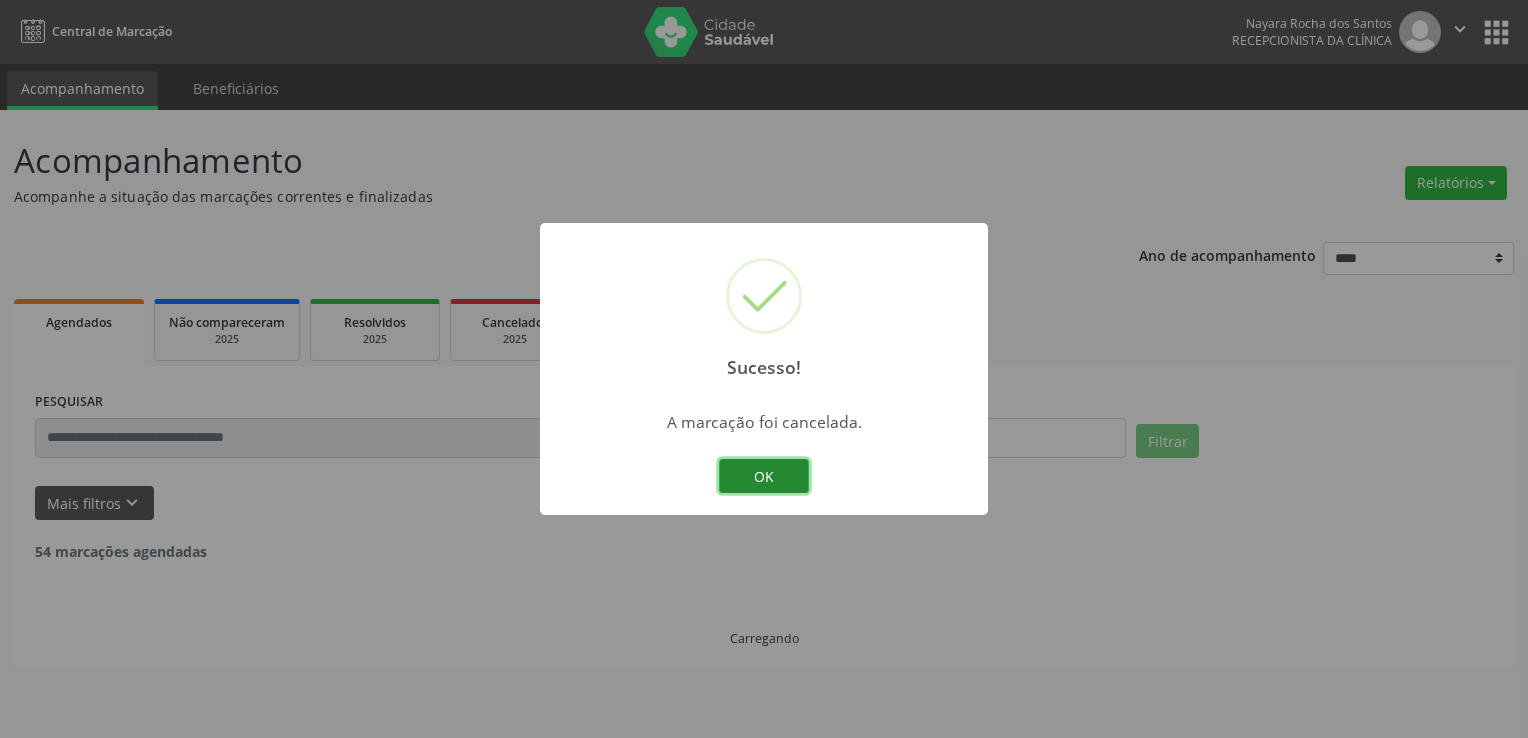 click on "OK" at bounding box center [764, 476] 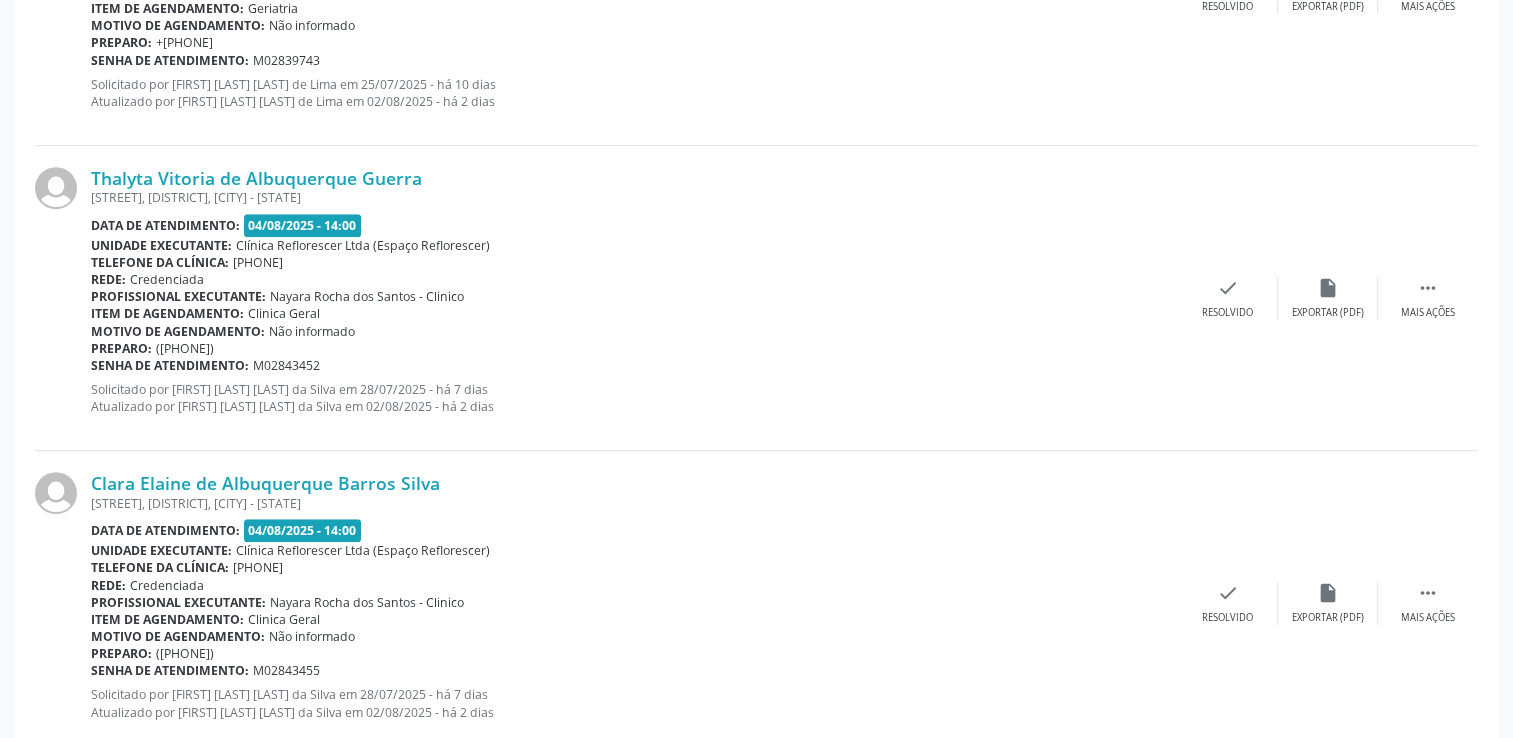 scroll, scrollTop: 1100, scrollLeft: 0, axis: vertical 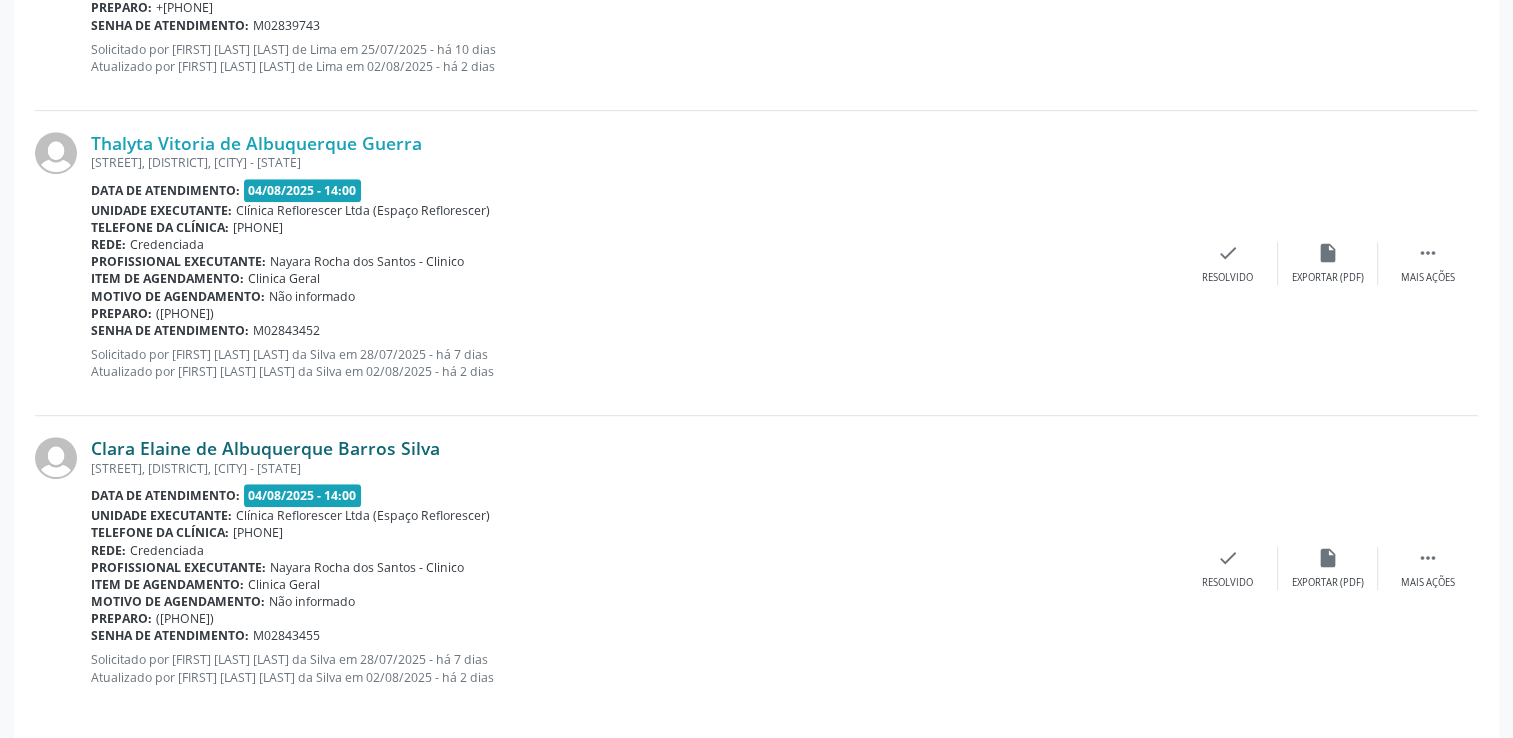 click on "Clara Elaine de Albuquerque Barros Silva" at bounding box center [265, 448] 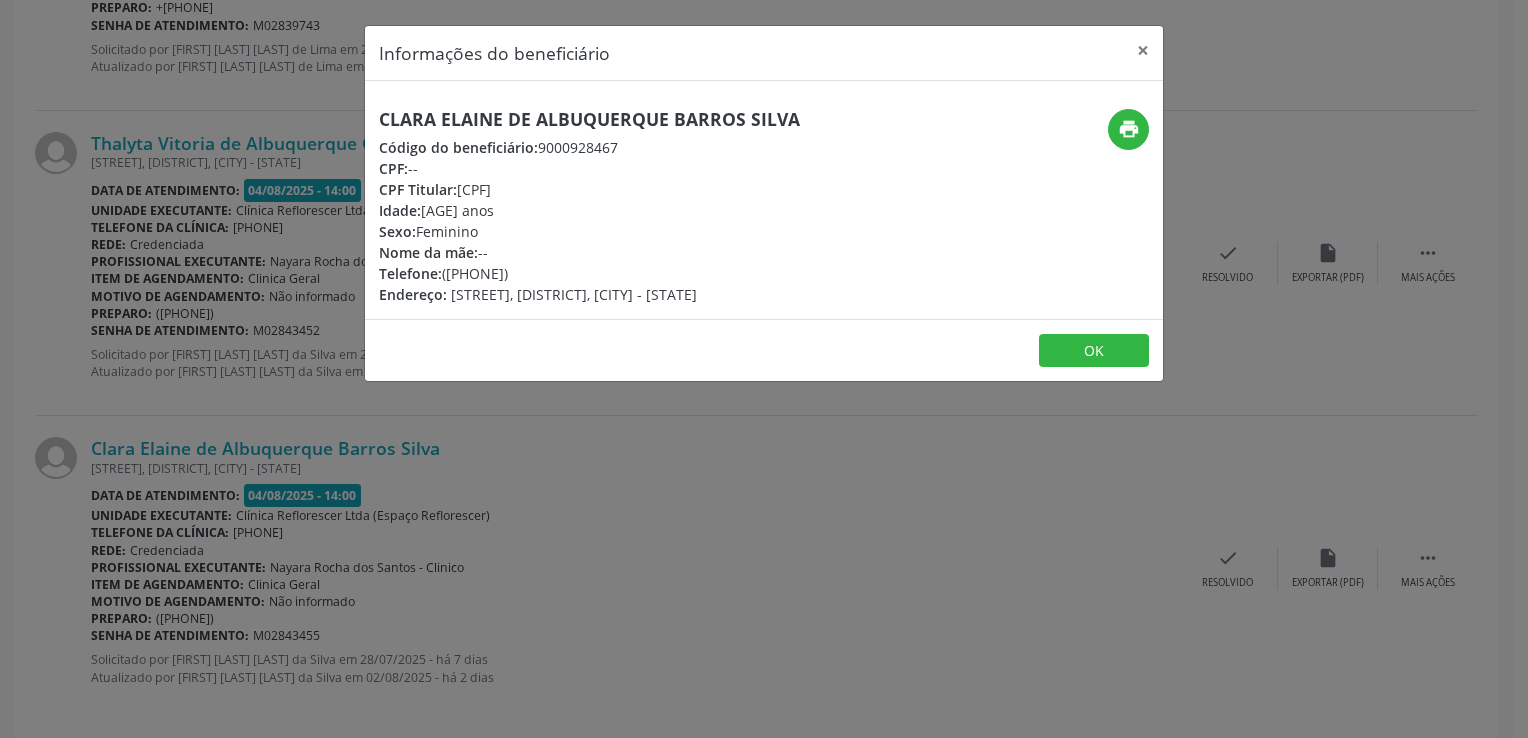drag, startPoint x: 860, startPoint y: 517, endPoint x: 774, endPoint y: 457, distance: 104.86182 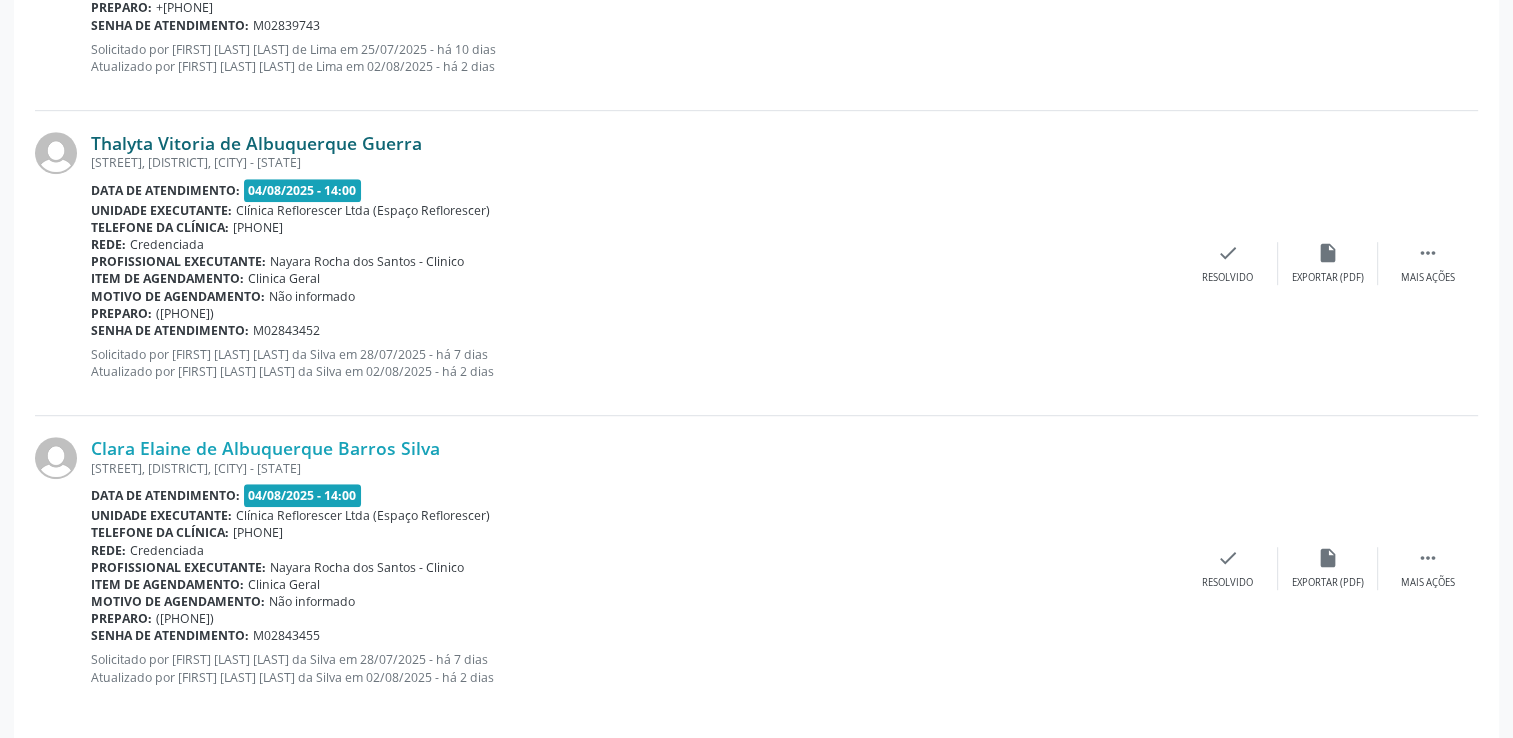 click on "Thalyta Vitoria de Albuquerque Guerra" at bounding box center (256, 143) 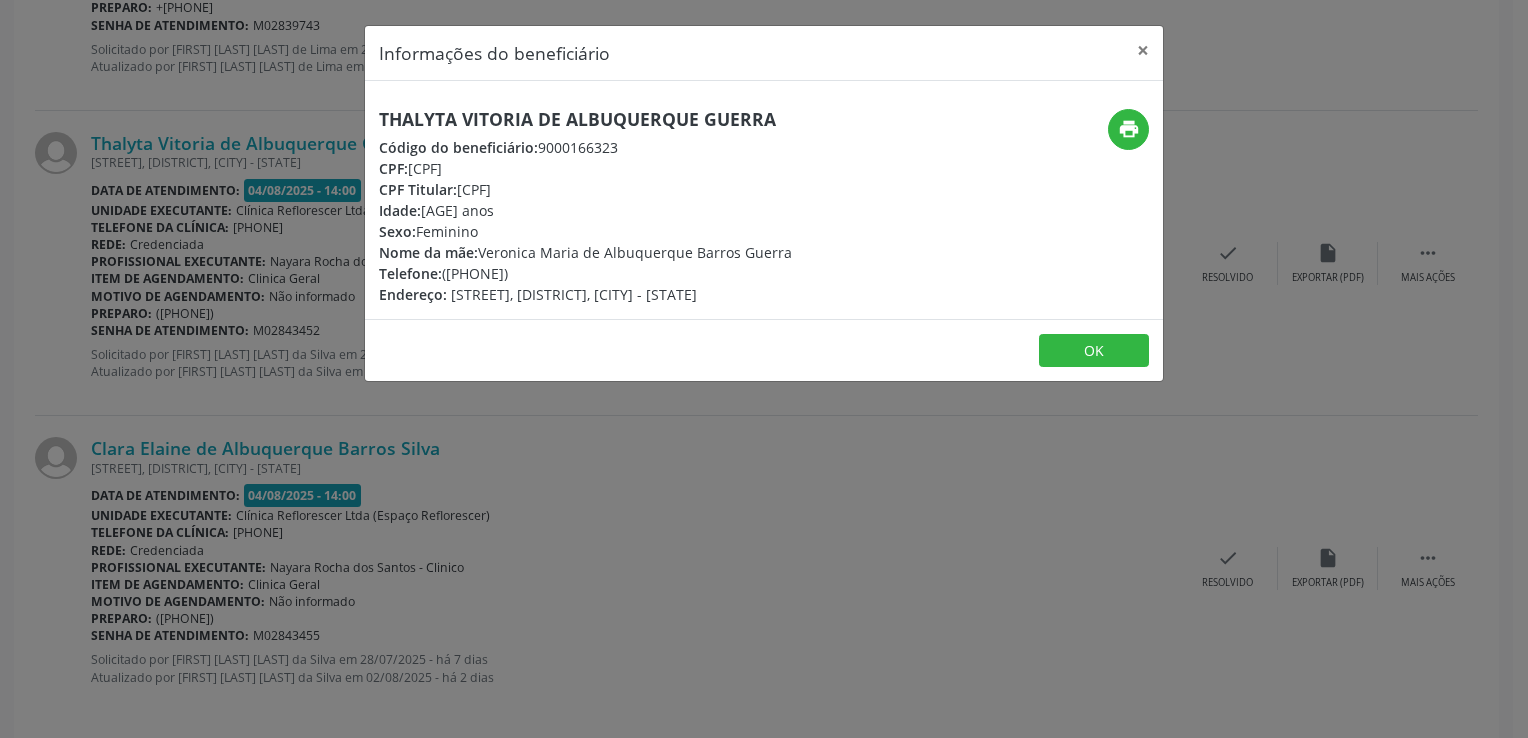 click on "Informações do beneficiário ×
[FIRST] [LAST] de Albuquerque Guerra
Código do beneficiário:
[NUMBER]
CPF:
[CPF]
CPF Titular:
[CPF]
Idade:
[AGE] anos
Sexo:
Feminino
Nome da mãe:
[FIRST] [LAST] de Albuquerque Barros [LAST]
Telefone:
([PHONE])
Endereço:
[STREET], [DISTRICT], [CITY] - [STATE]
print OK" at bounding box center (764, 369) 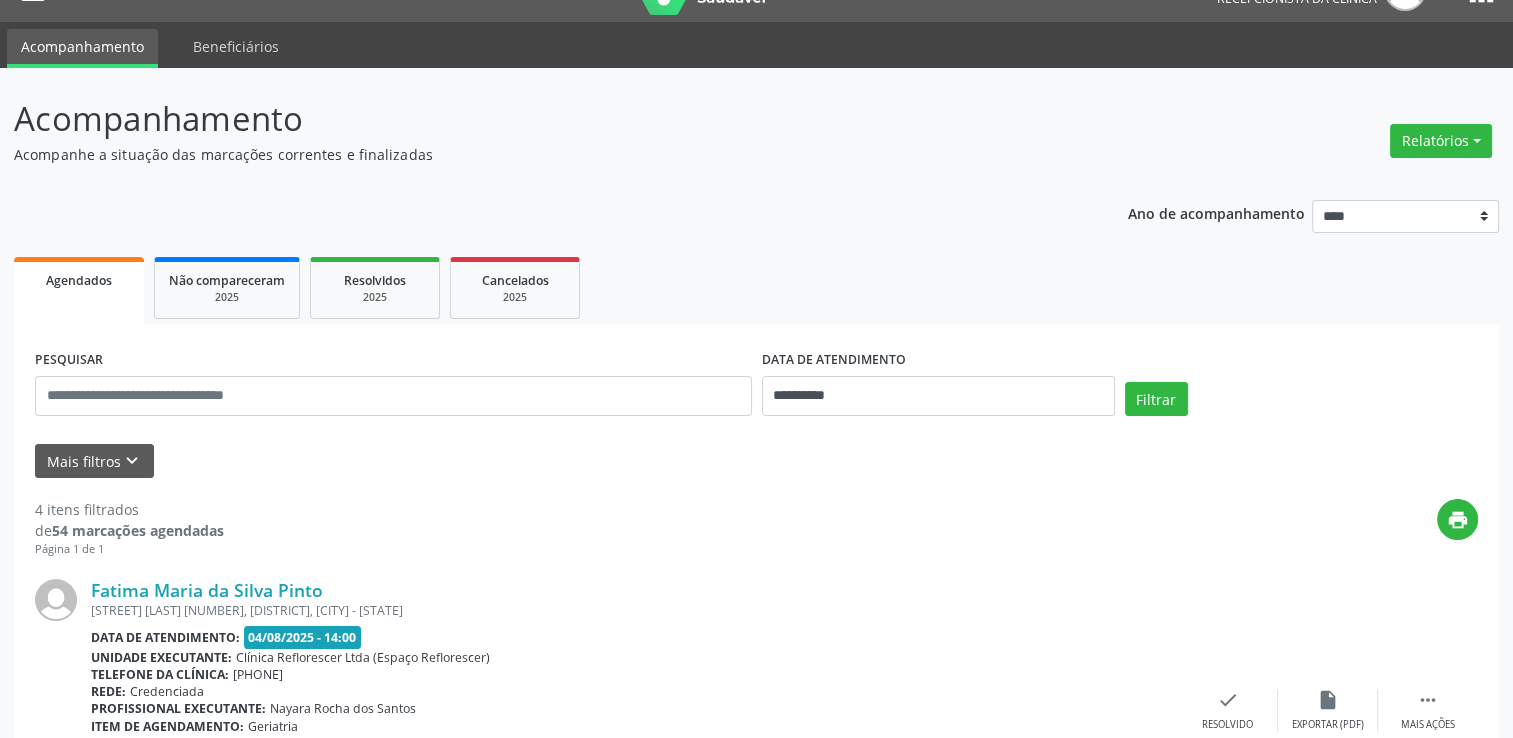 scroll, scrollTop: 0, scrollLeft: 0, axis: both 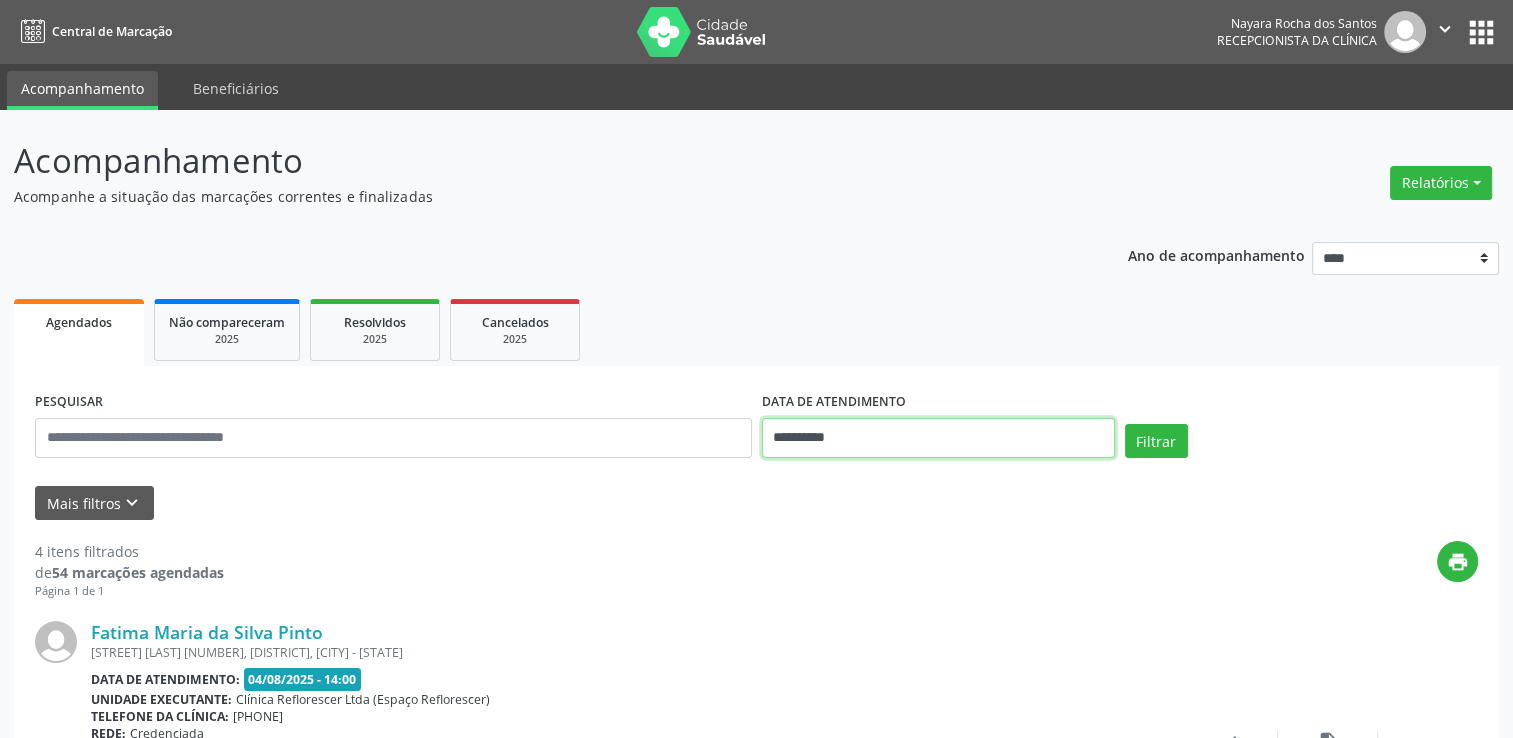 click on "**********" at bounding box center (938, 438) 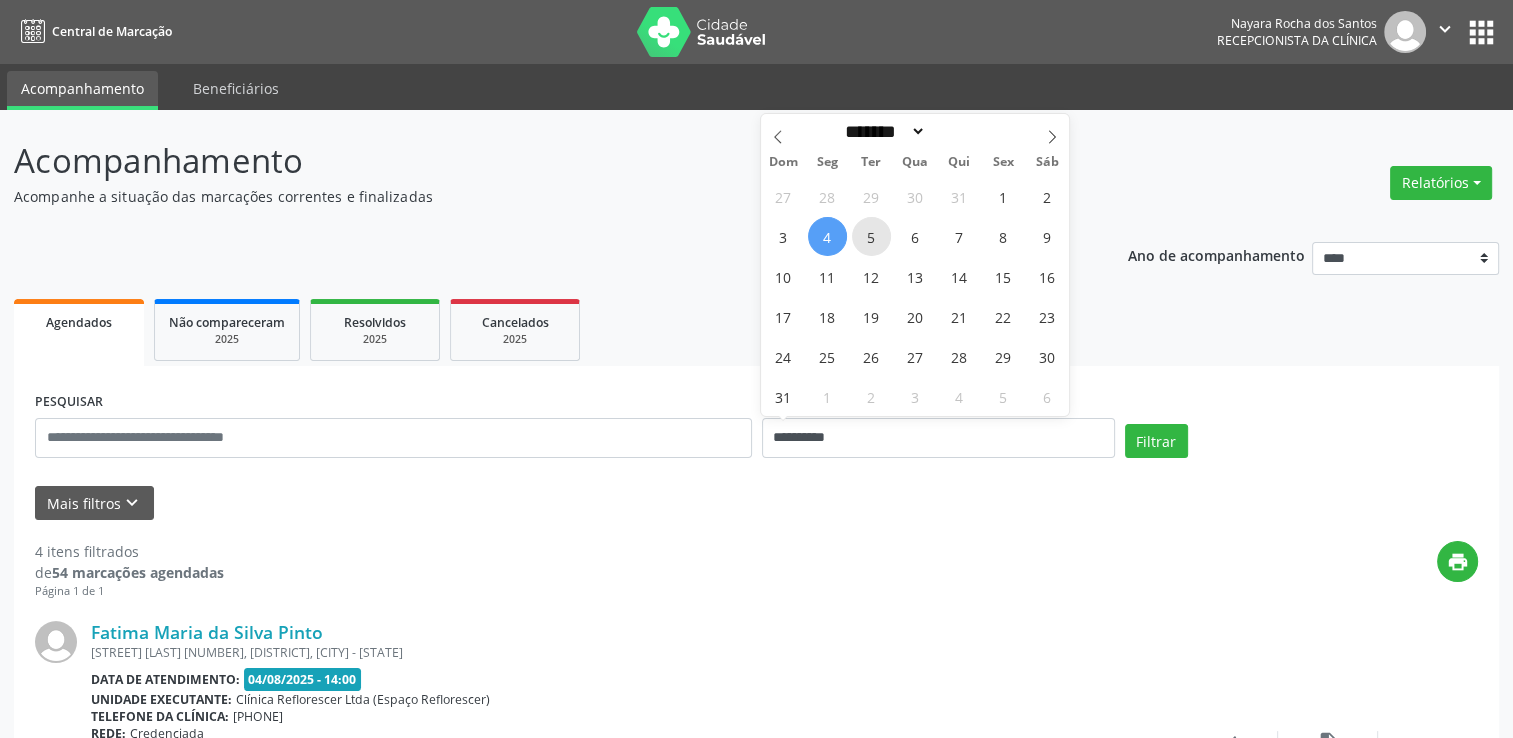 click on "5" at bounding box center (871, 236) 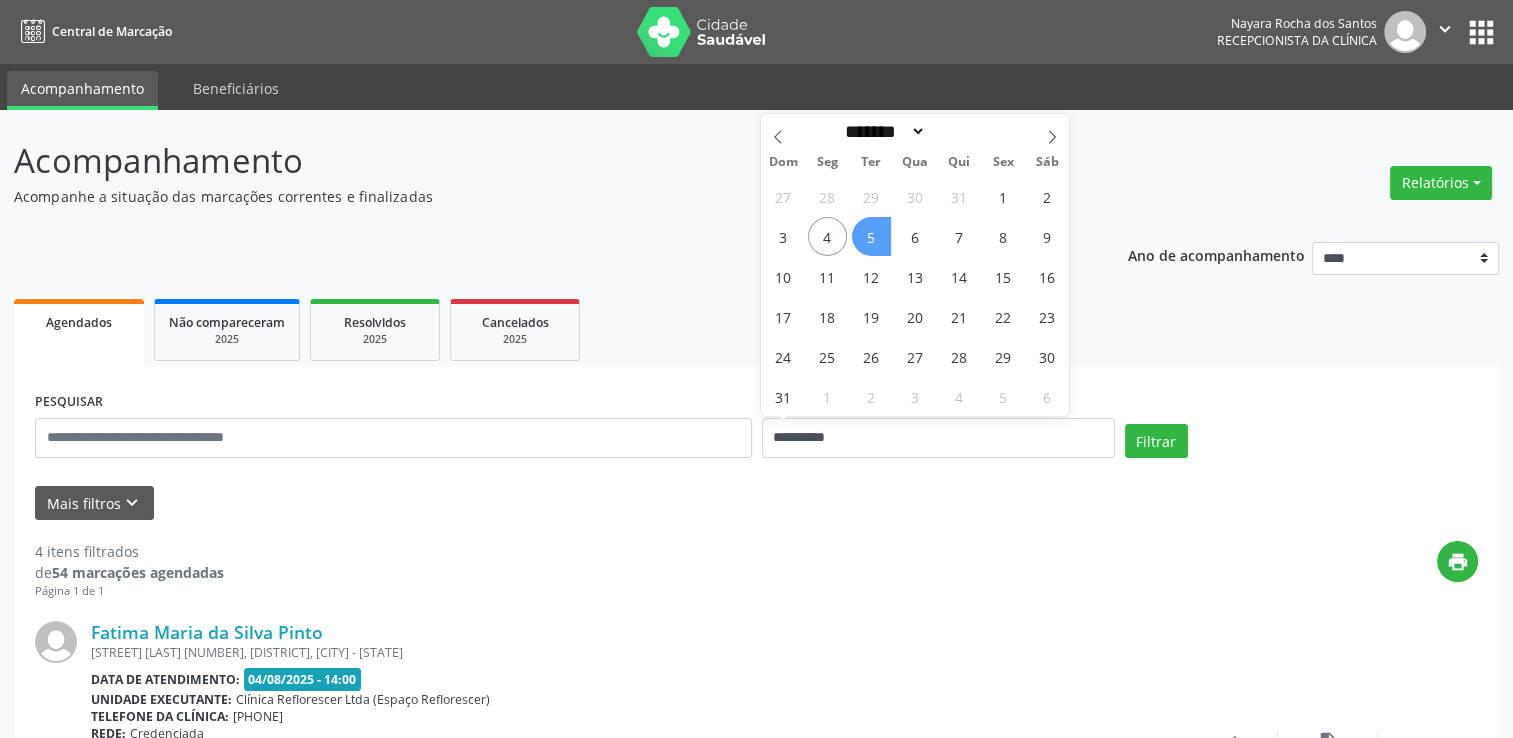 click on "5" at bounding box center (871, 236) 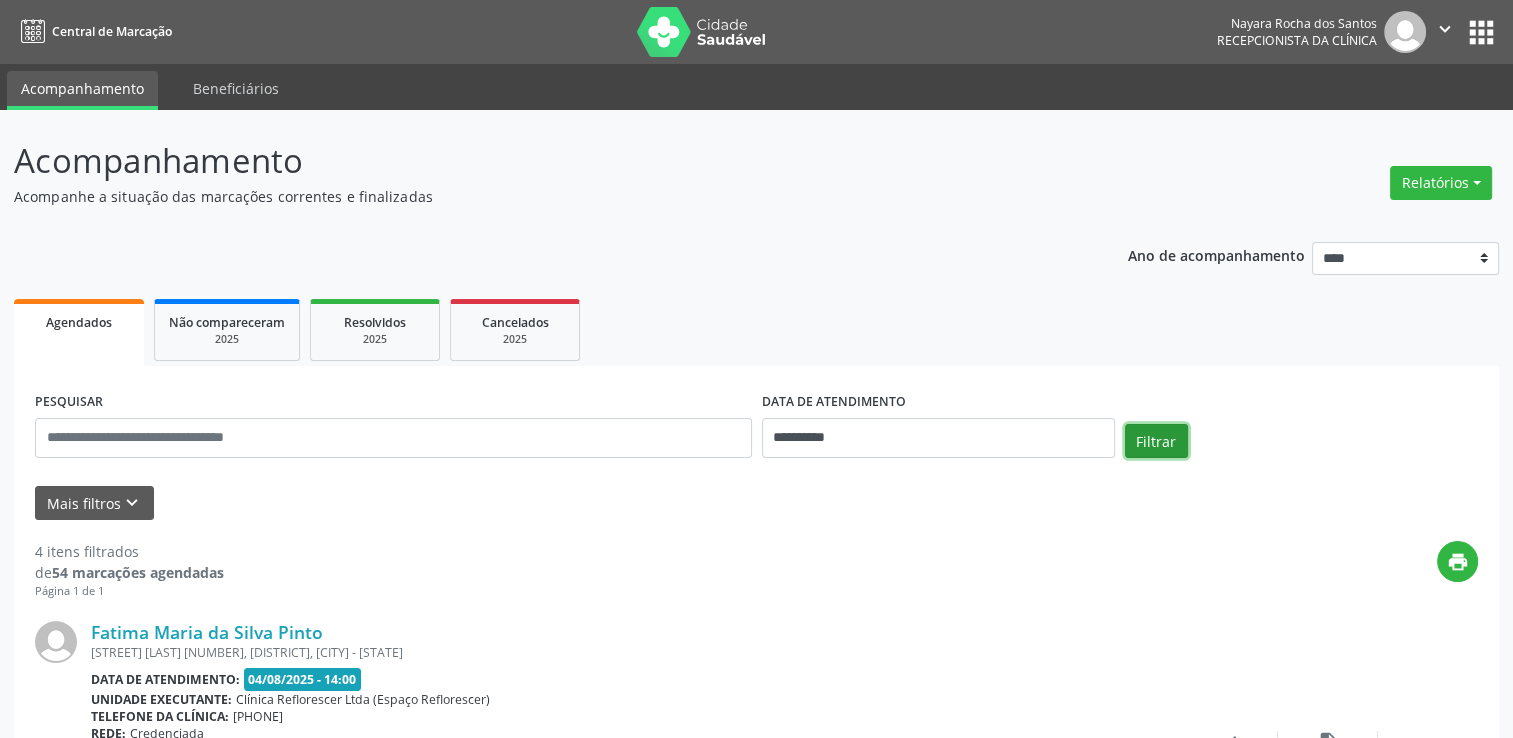 click on "Filtrar" at bounding box center [1156, 441] 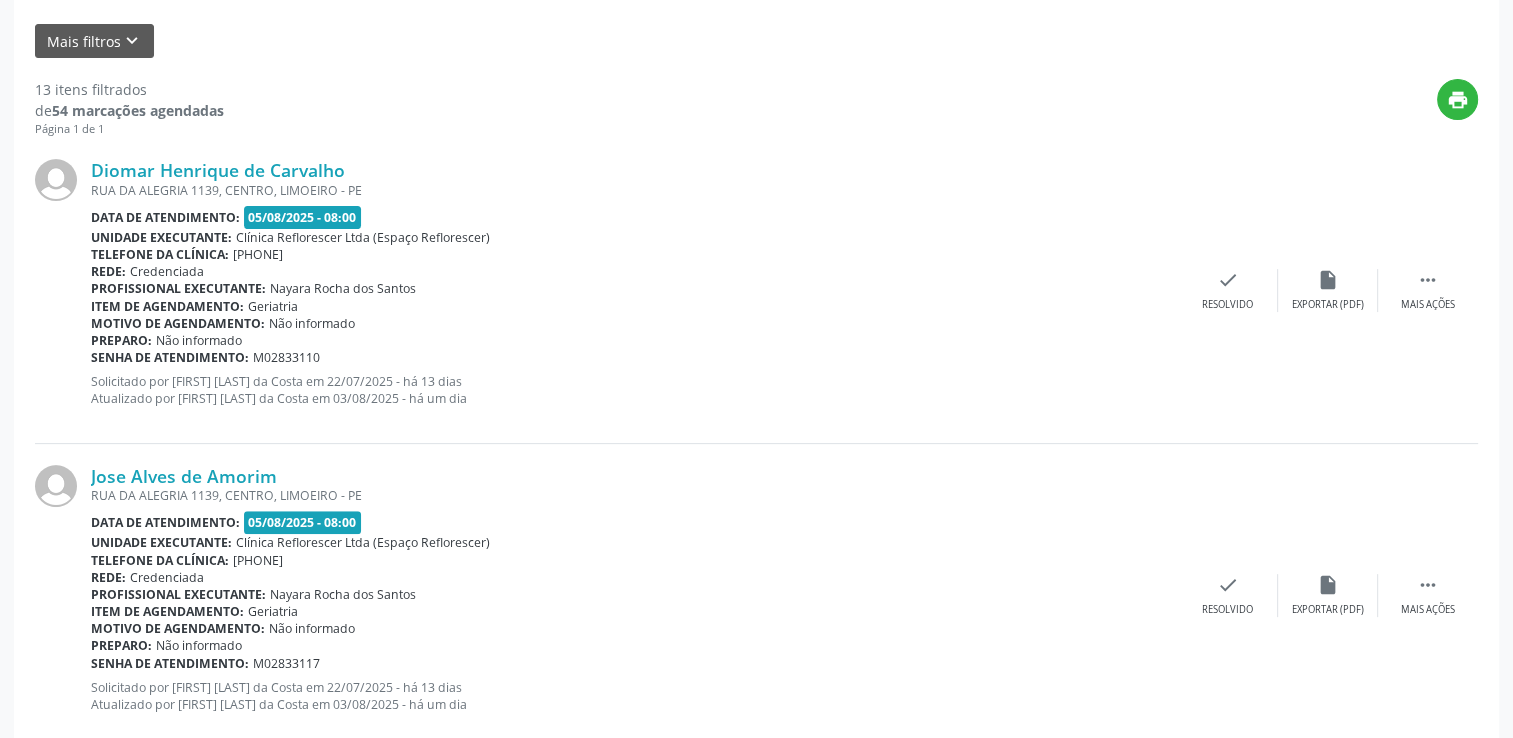 scroll, scrollTop: 0, scrollLeft: 0, axis: both 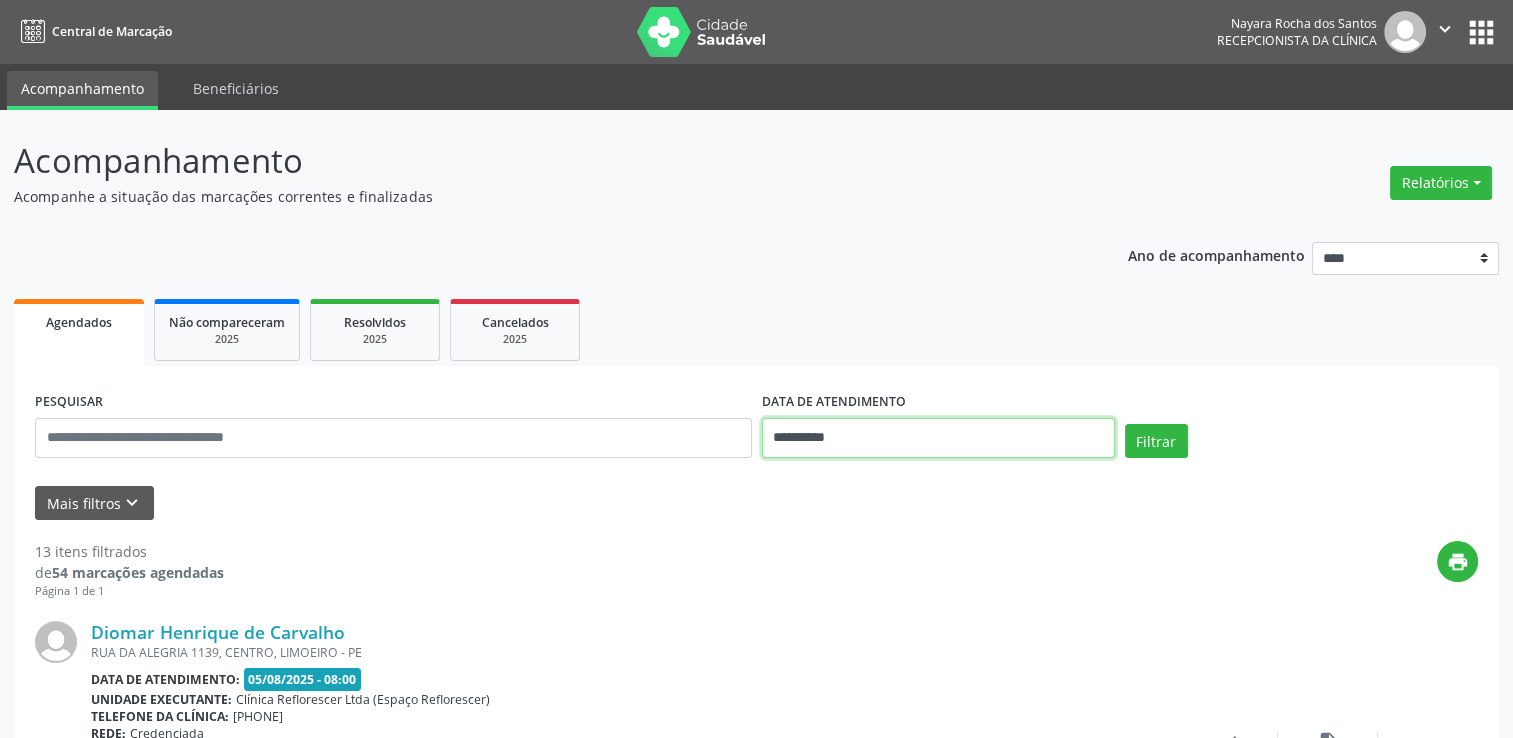 click on "**********" at bounding box center [938, 438] 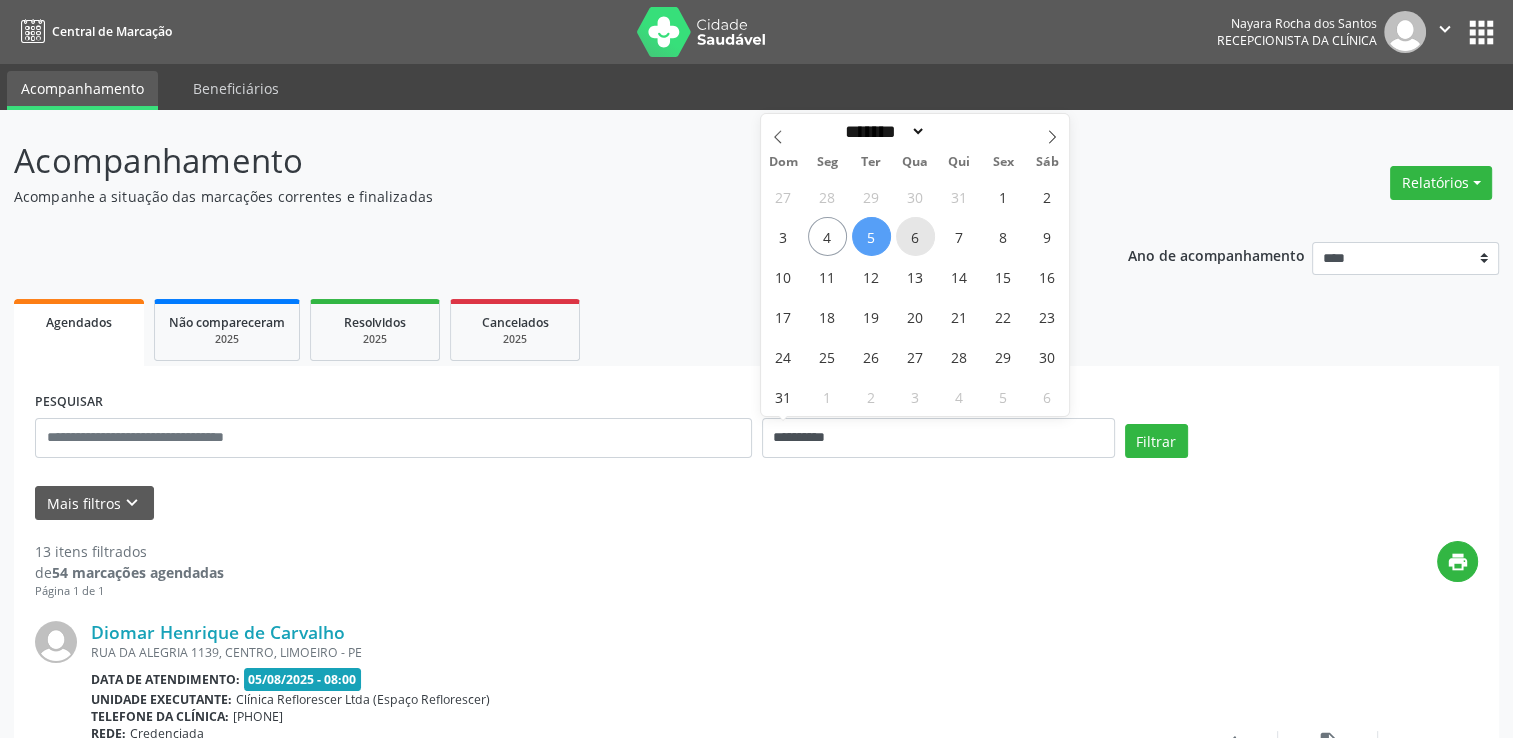 click on "6" at bounding box center (915, 236) 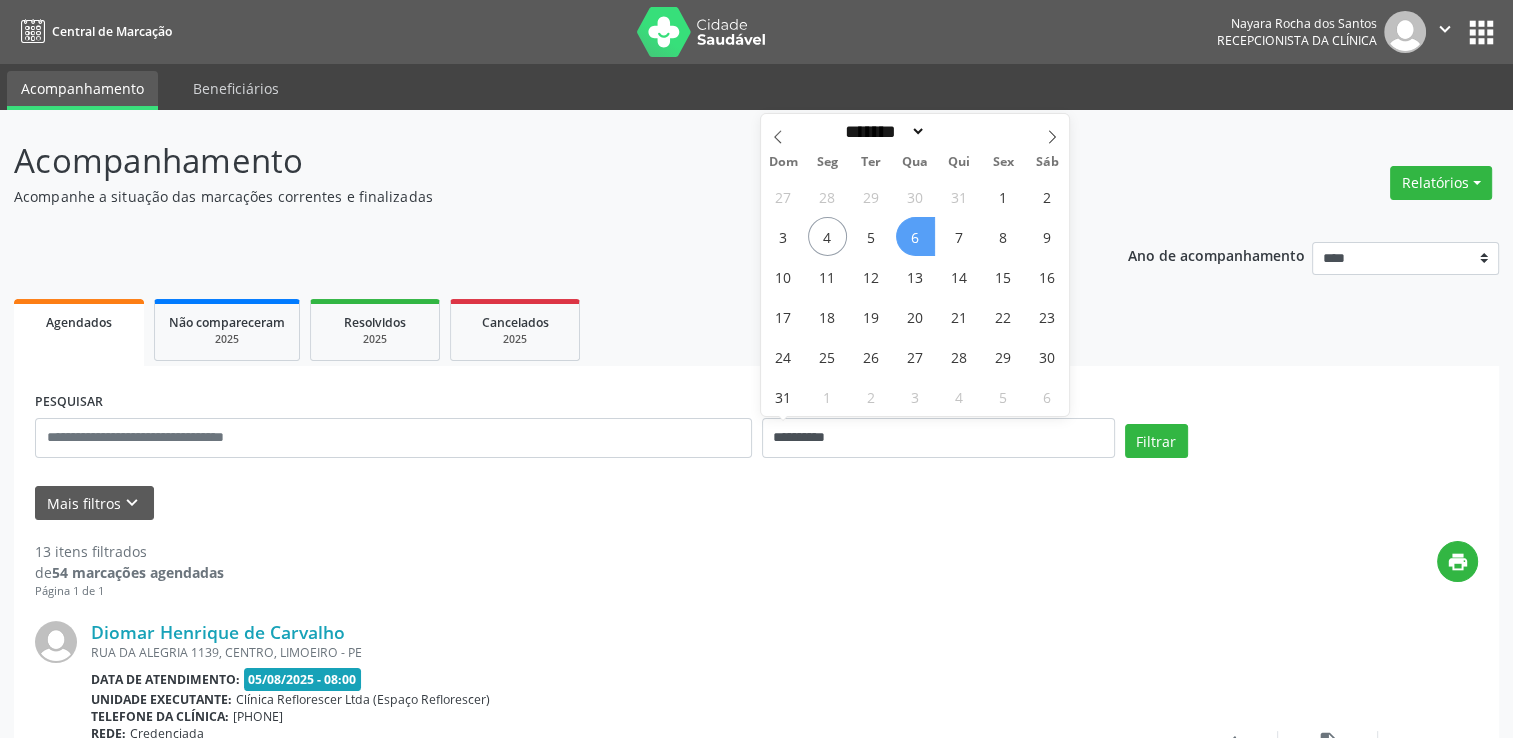 click on "6" at bounding box center [915, 236] 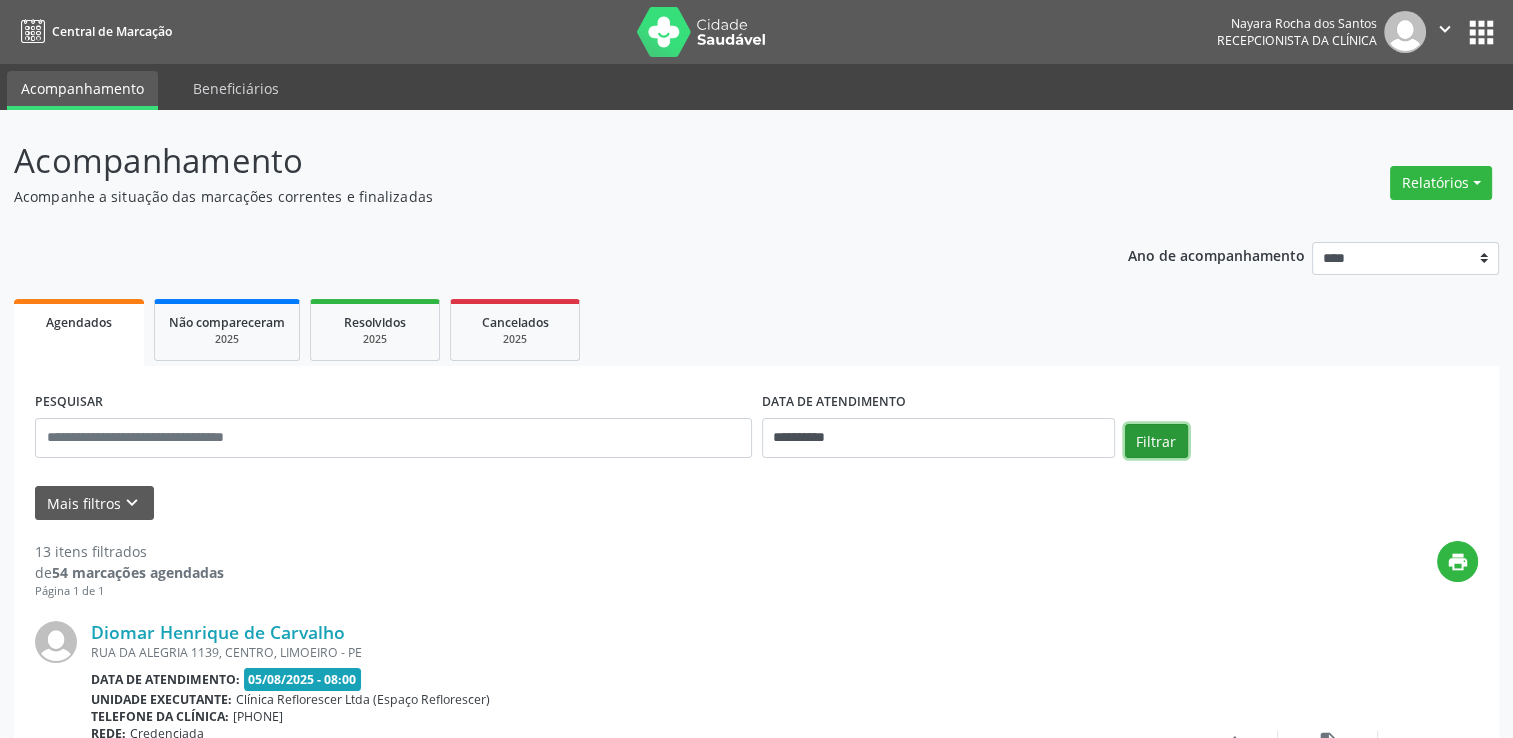 click on "Filtrar" at bounding box center [1156, 441] 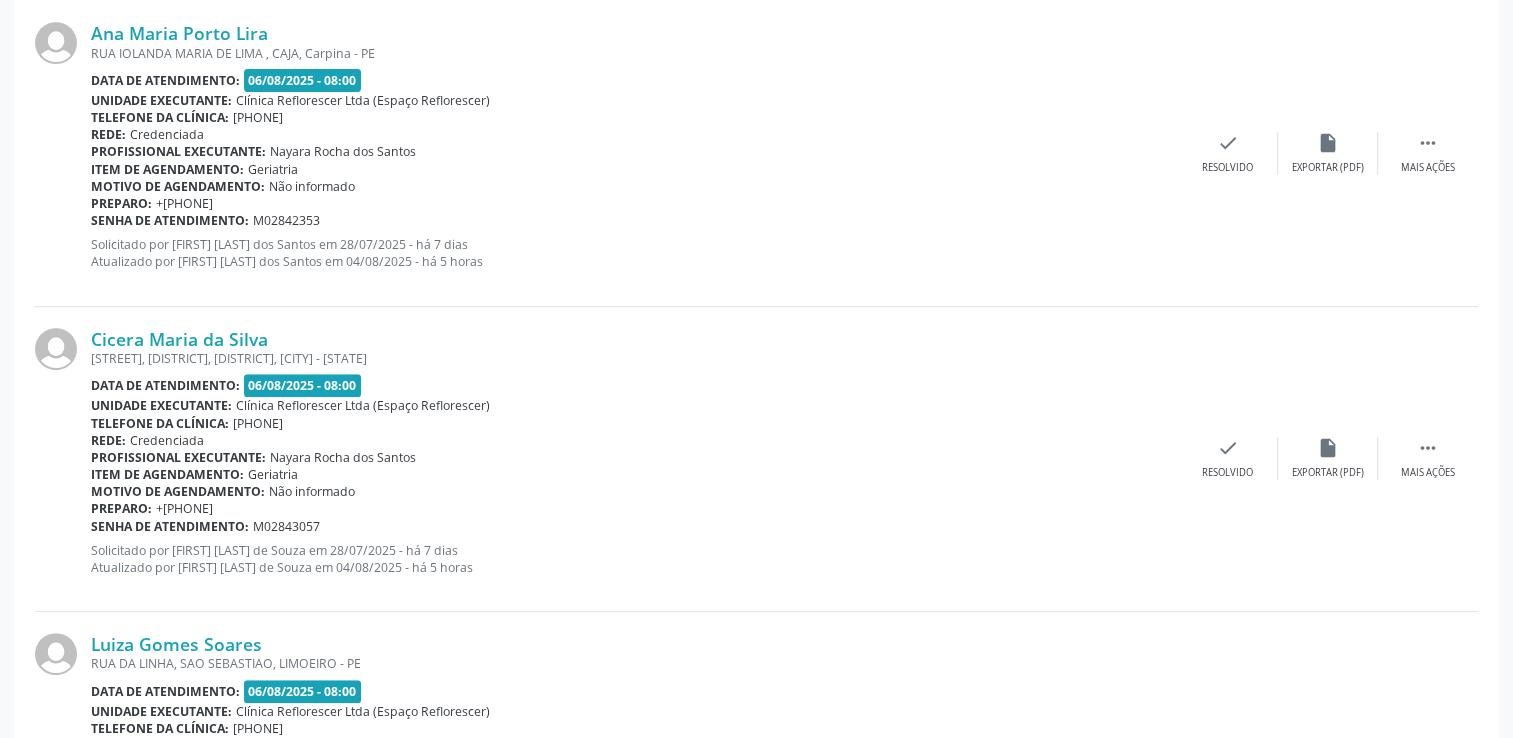 scroll, scrollTop: 300, scrollLeft: 0, axis: vertical 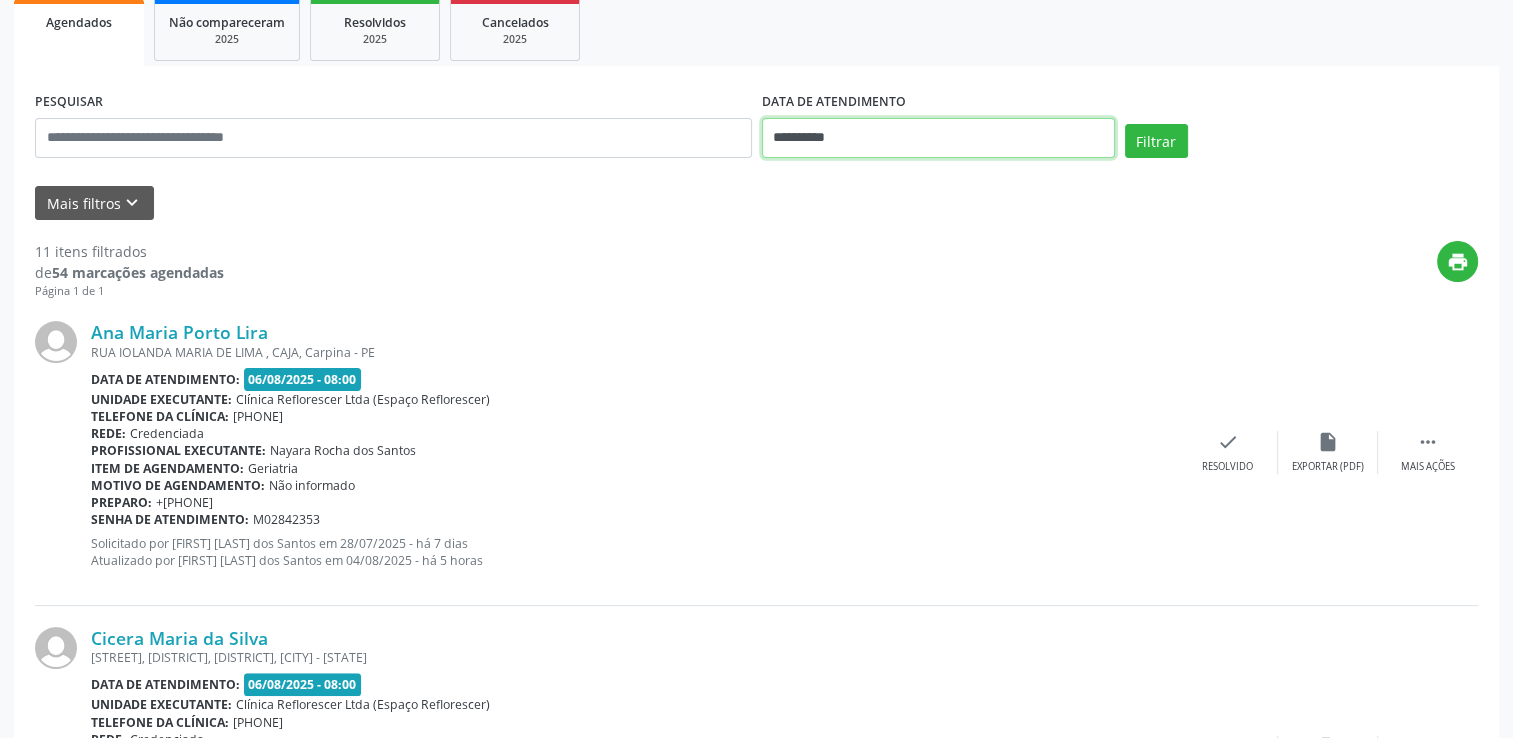 click on "**********" at bounding box center [938, 138] 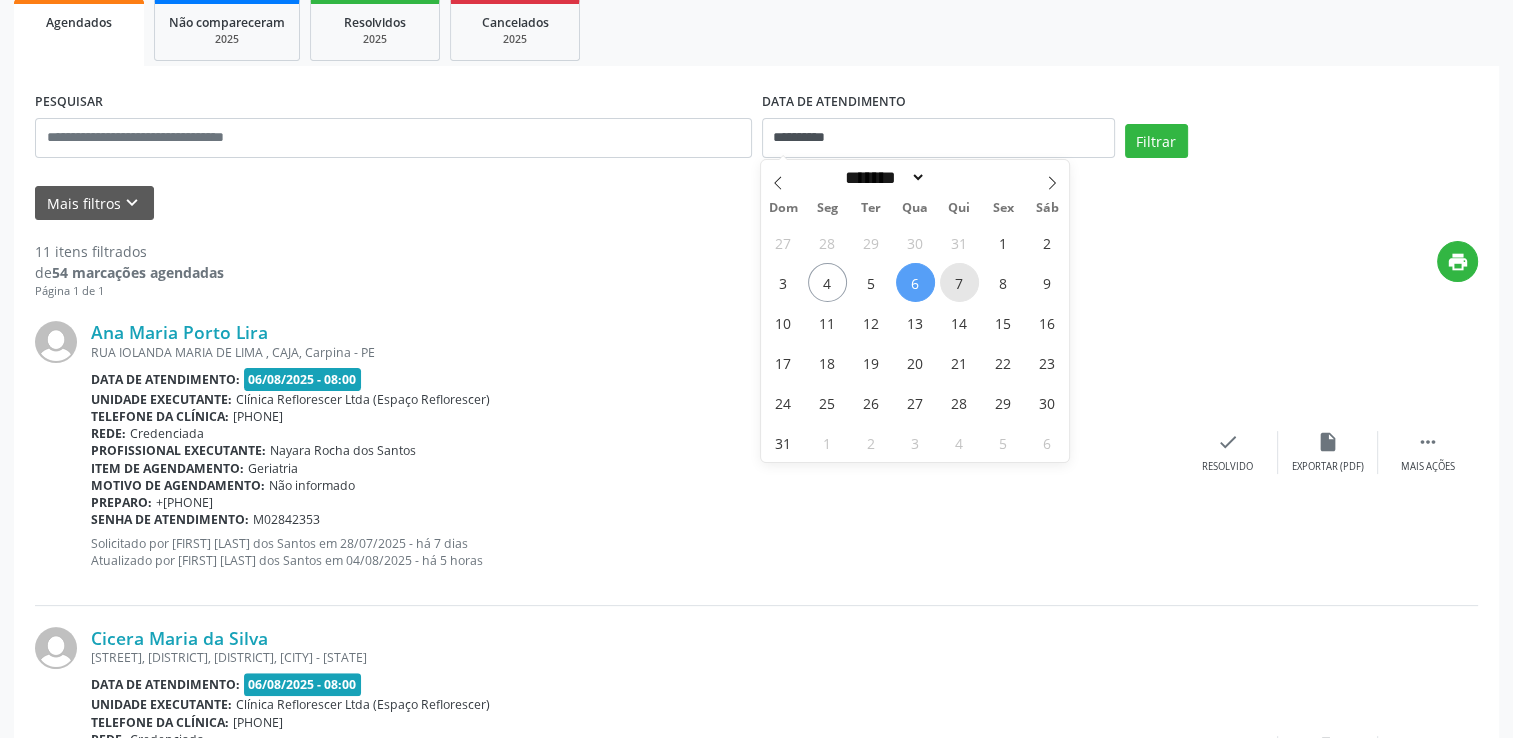 click on "7" at bounding box center (959, 282) 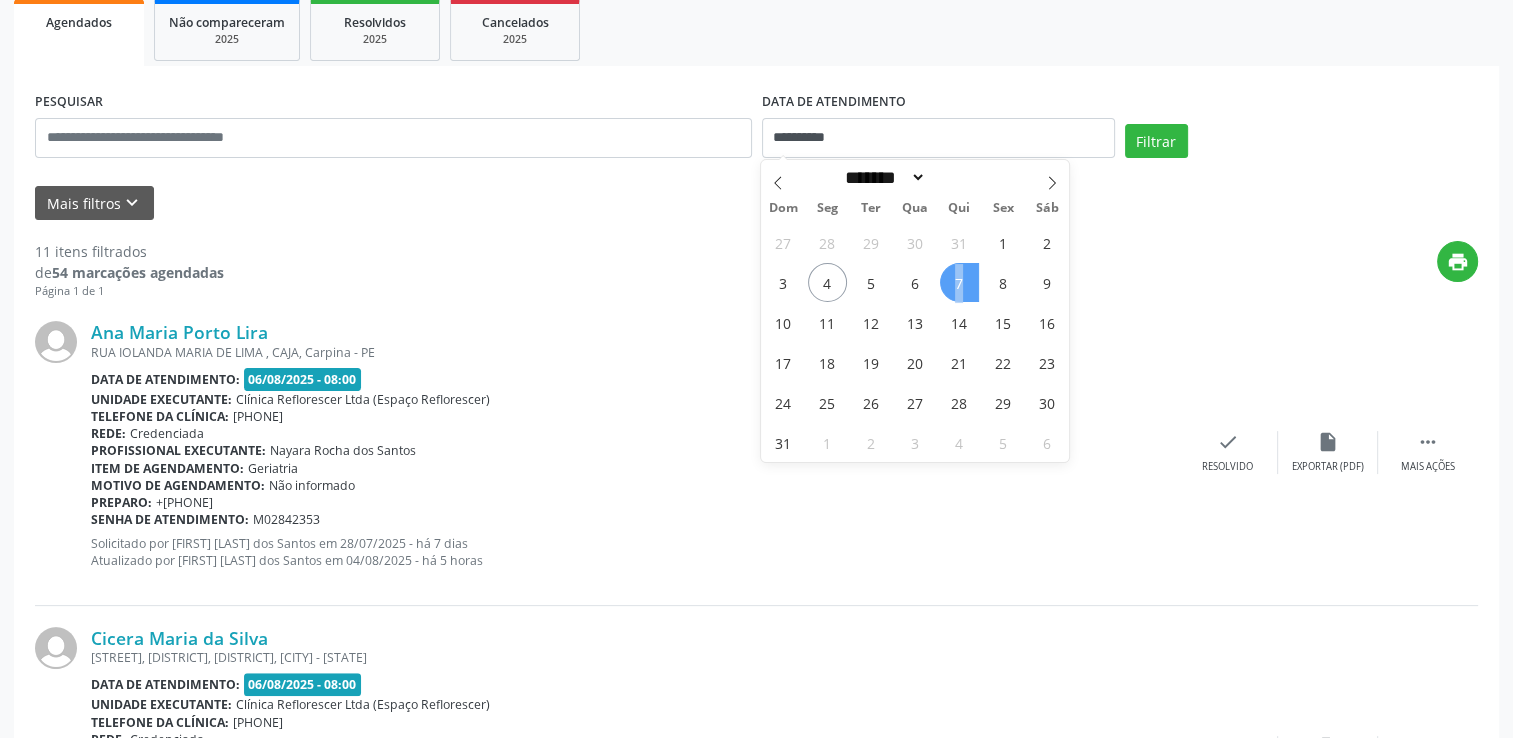 click on "7" at bounding box center [959, 282] 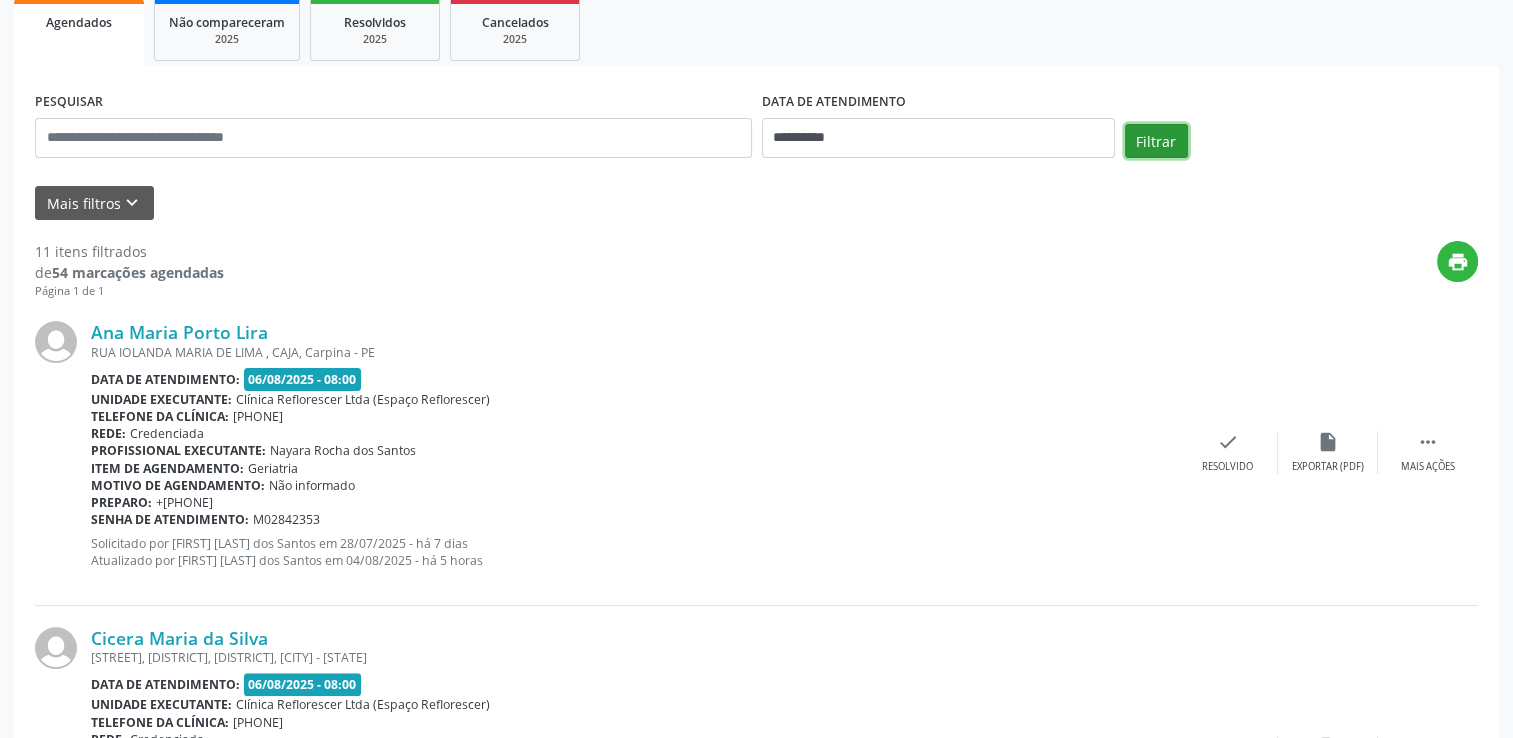 click on "Filtrar" at bounding box center (1156, 141) 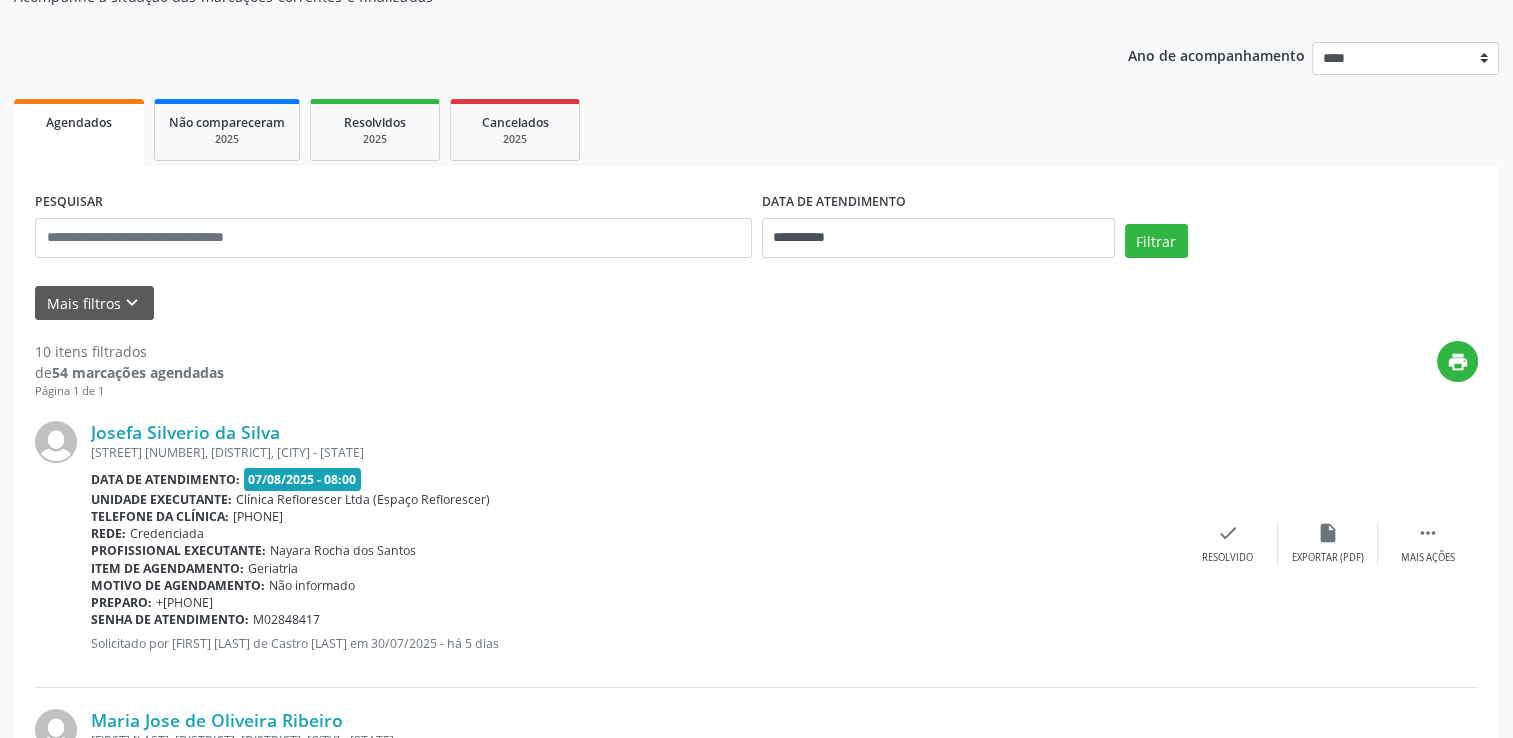 scroll, scrollTop: 0, scrollLeft: 0, axis: both 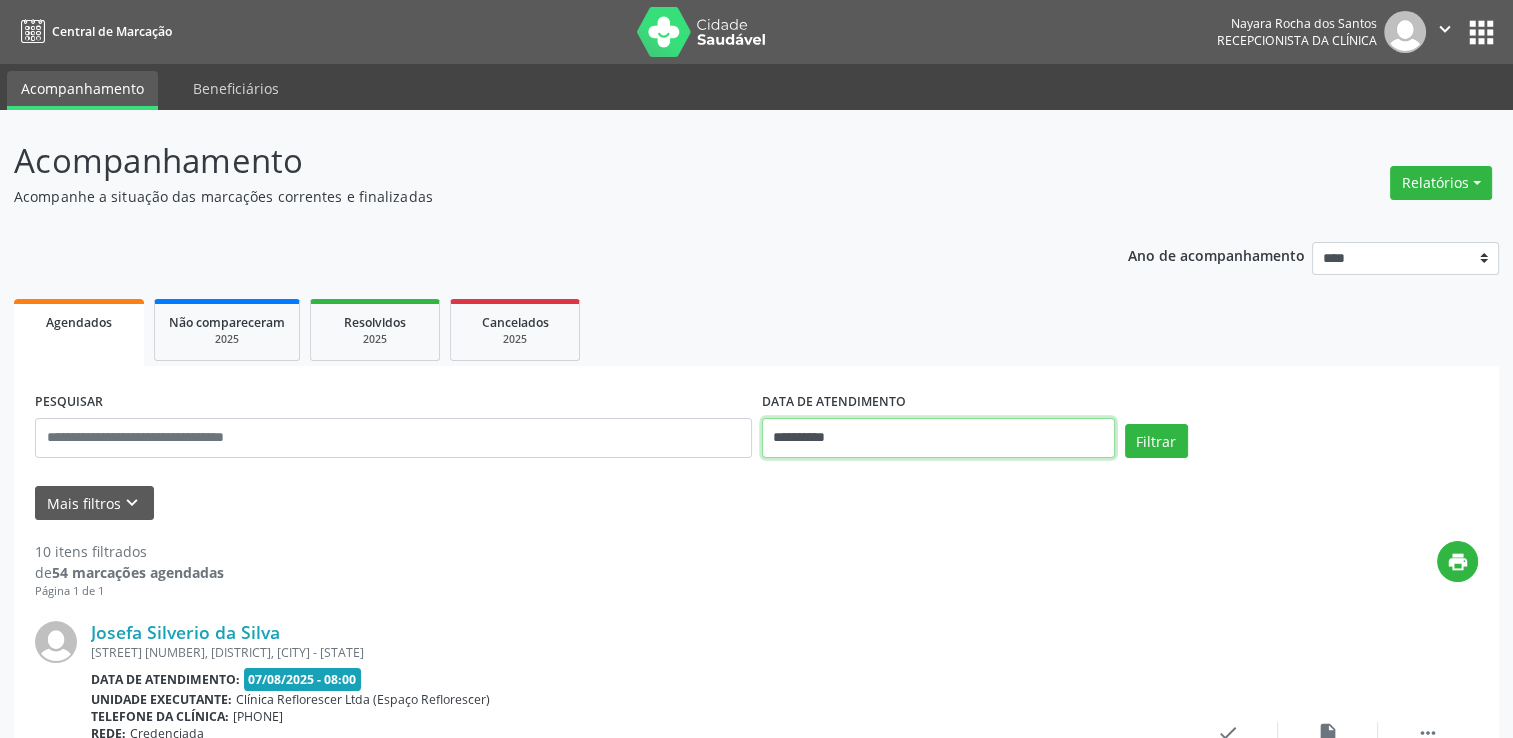 click on "**********" at bounding box center (938, 438) 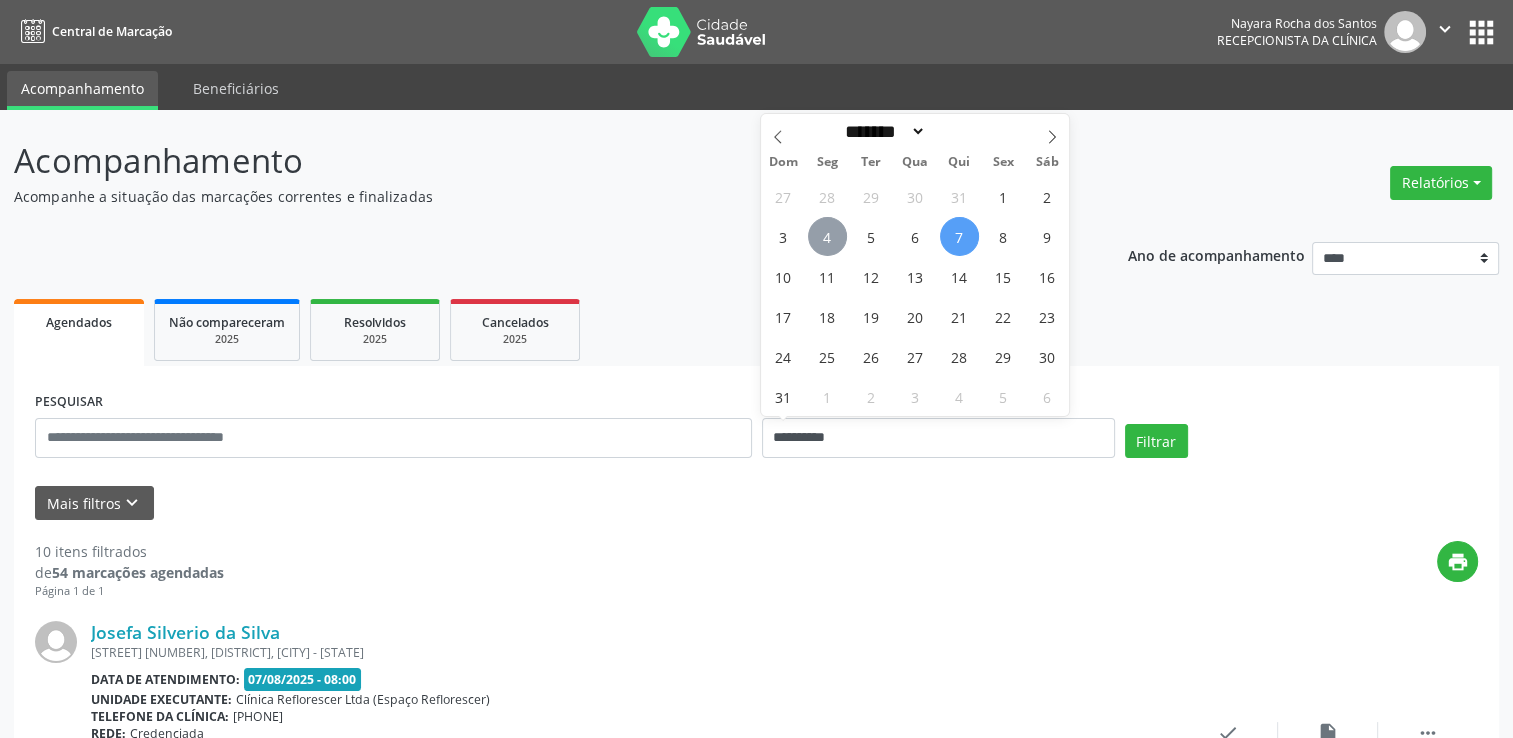 click on "4" at bounding box center (827, 236) 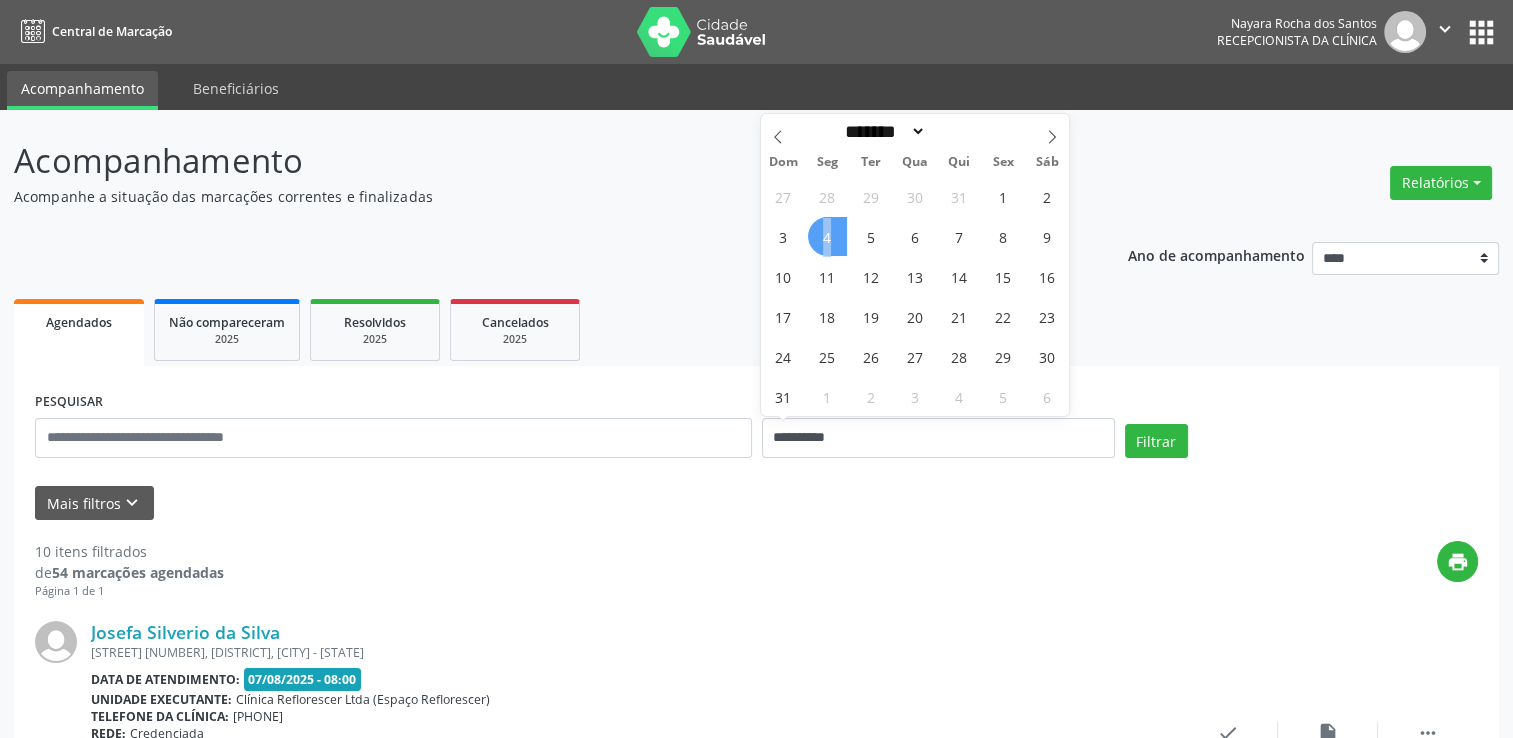 click on "4" at bounding box center [827, 236] 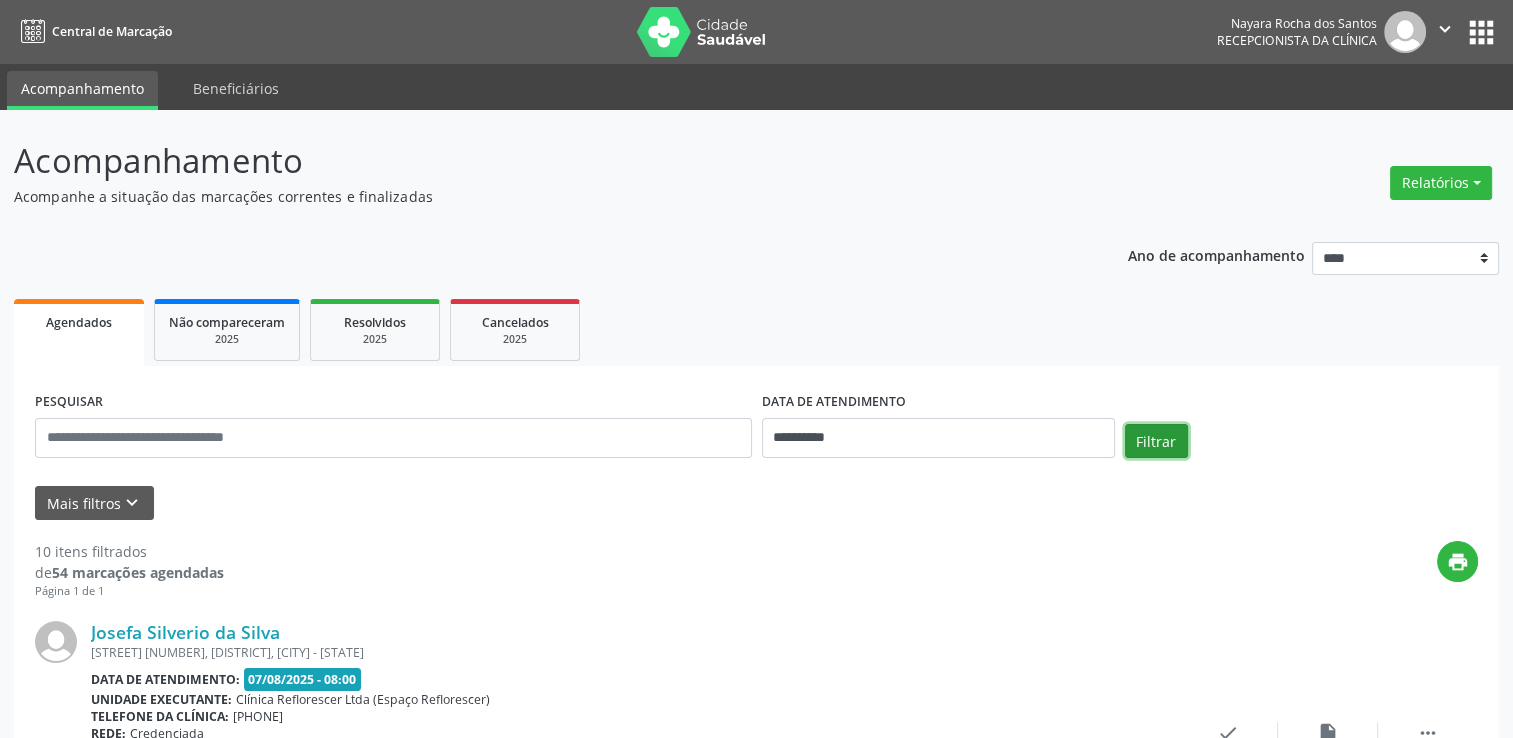 click on "Filtrar" at bounding box center [1156, 441] 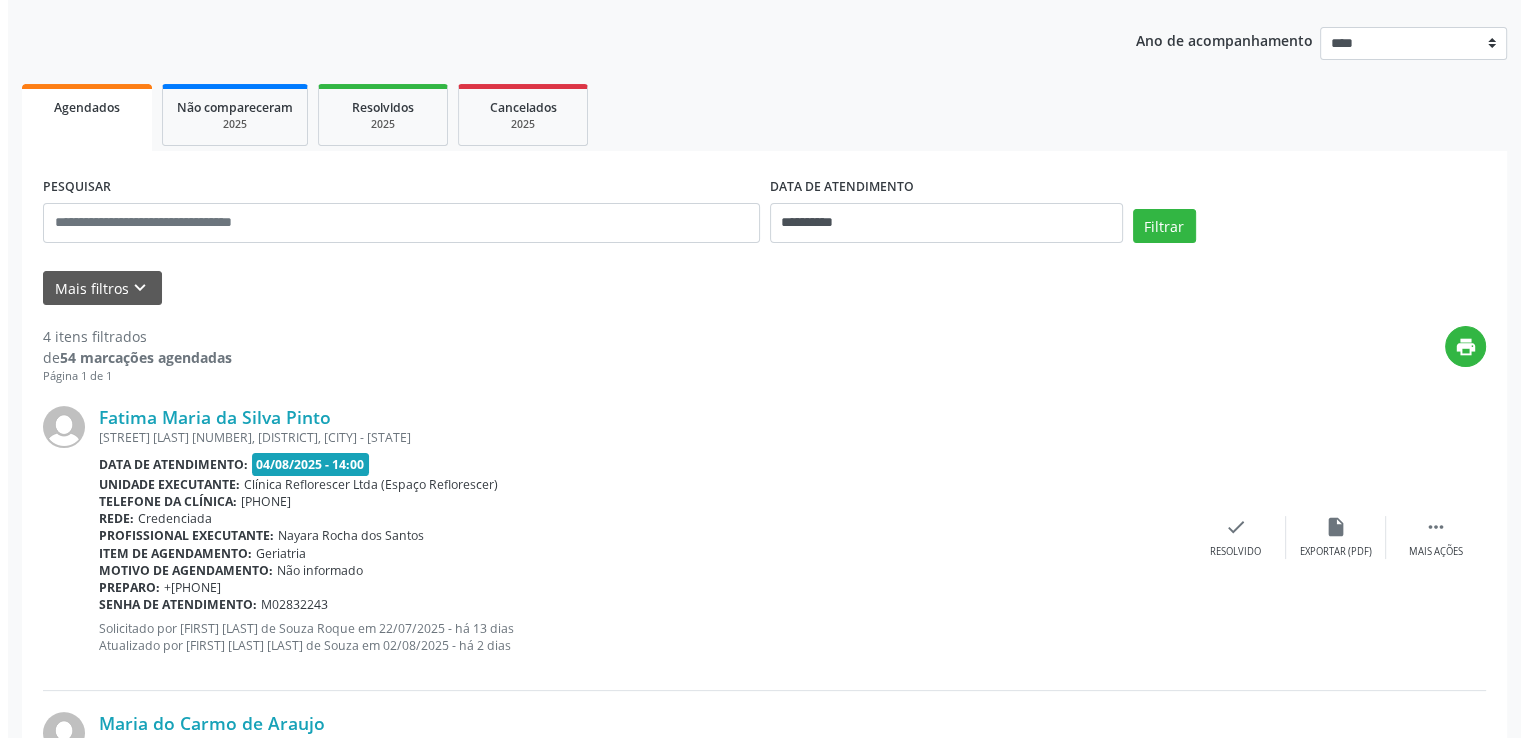 scroll, scrollTop: 300, scrollLeft: 0, axis: vertical 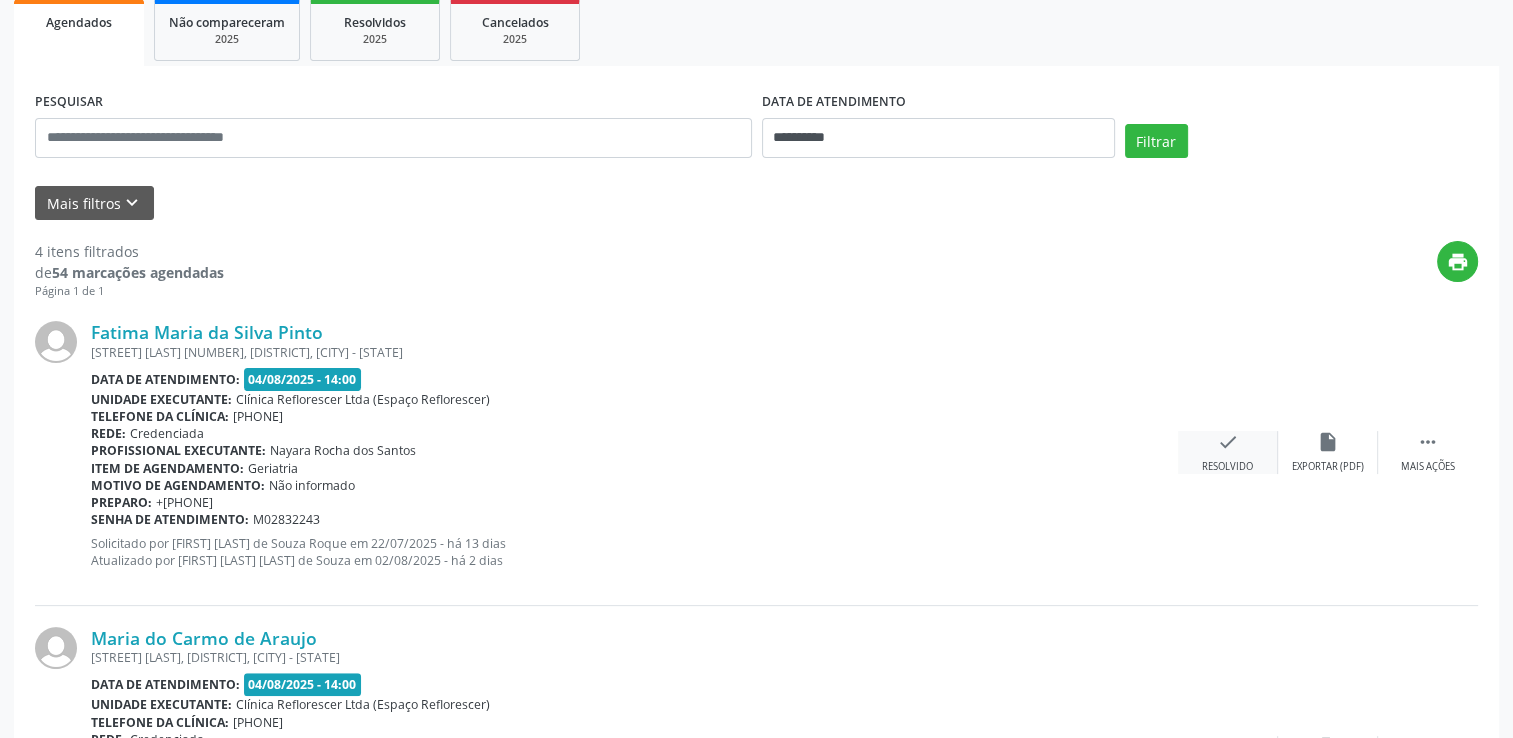 click on "Resolvido" at bounding box center (1227, 467) 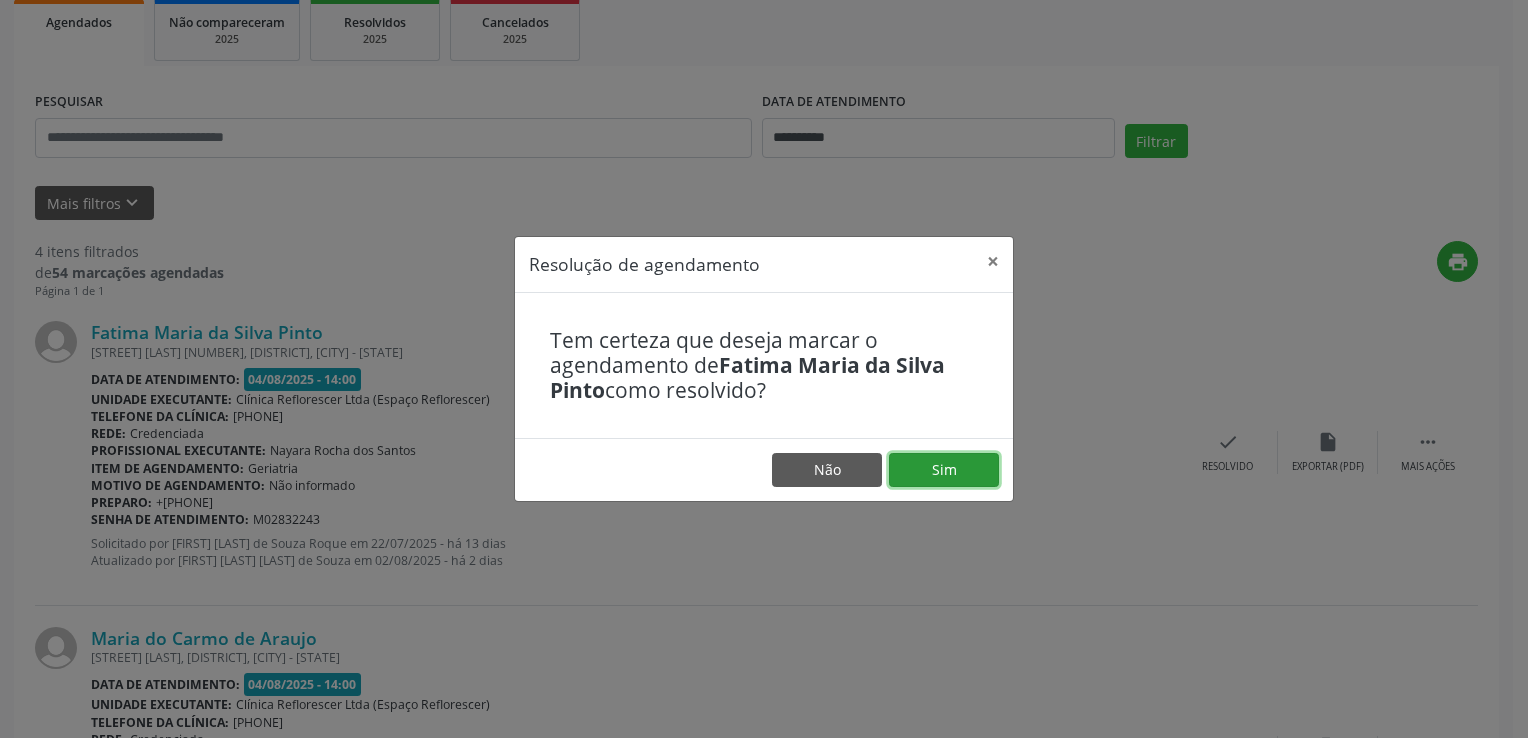 click on "Sim" at bounding box center [944, 470] 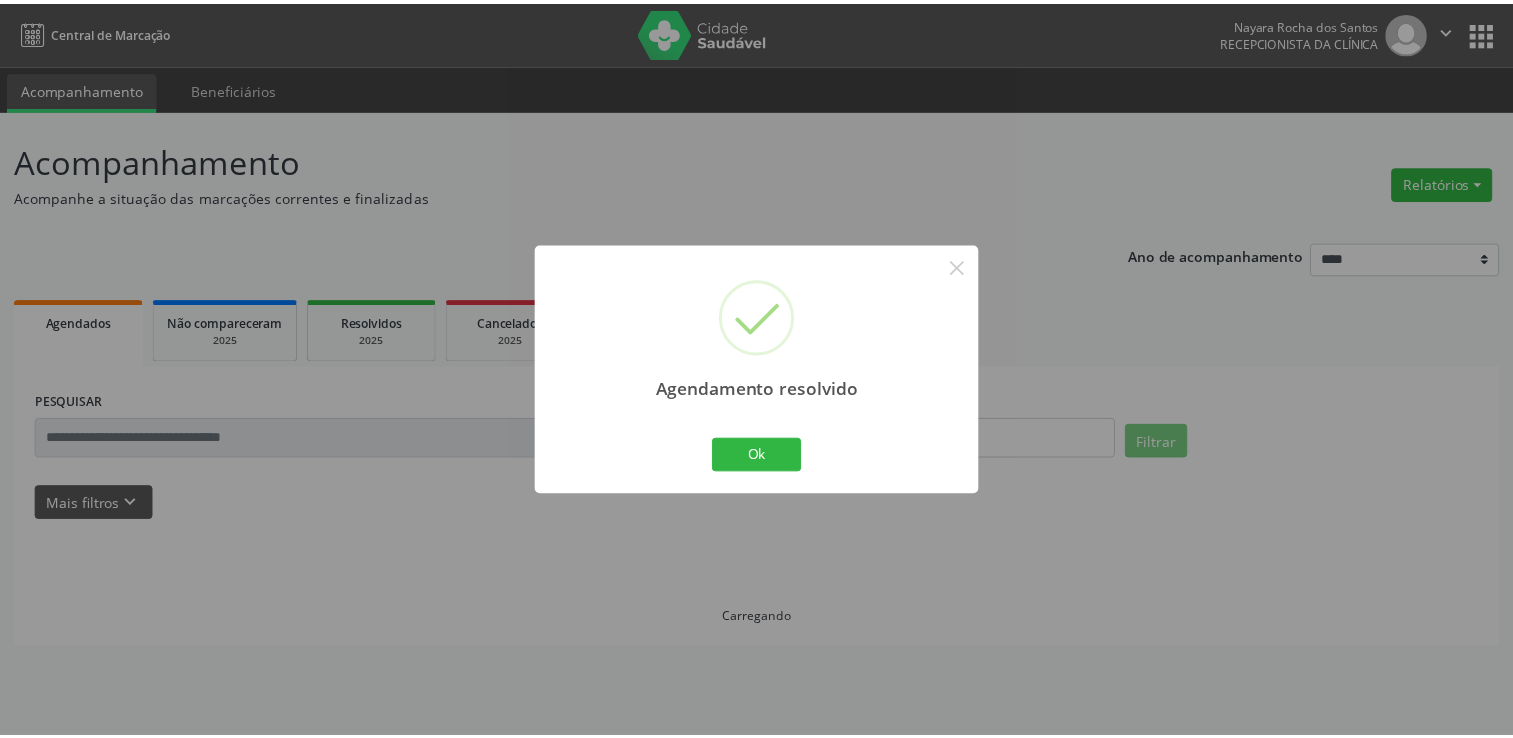 scroll, scrollTop: 0, scrollLeft: 0, axis: both 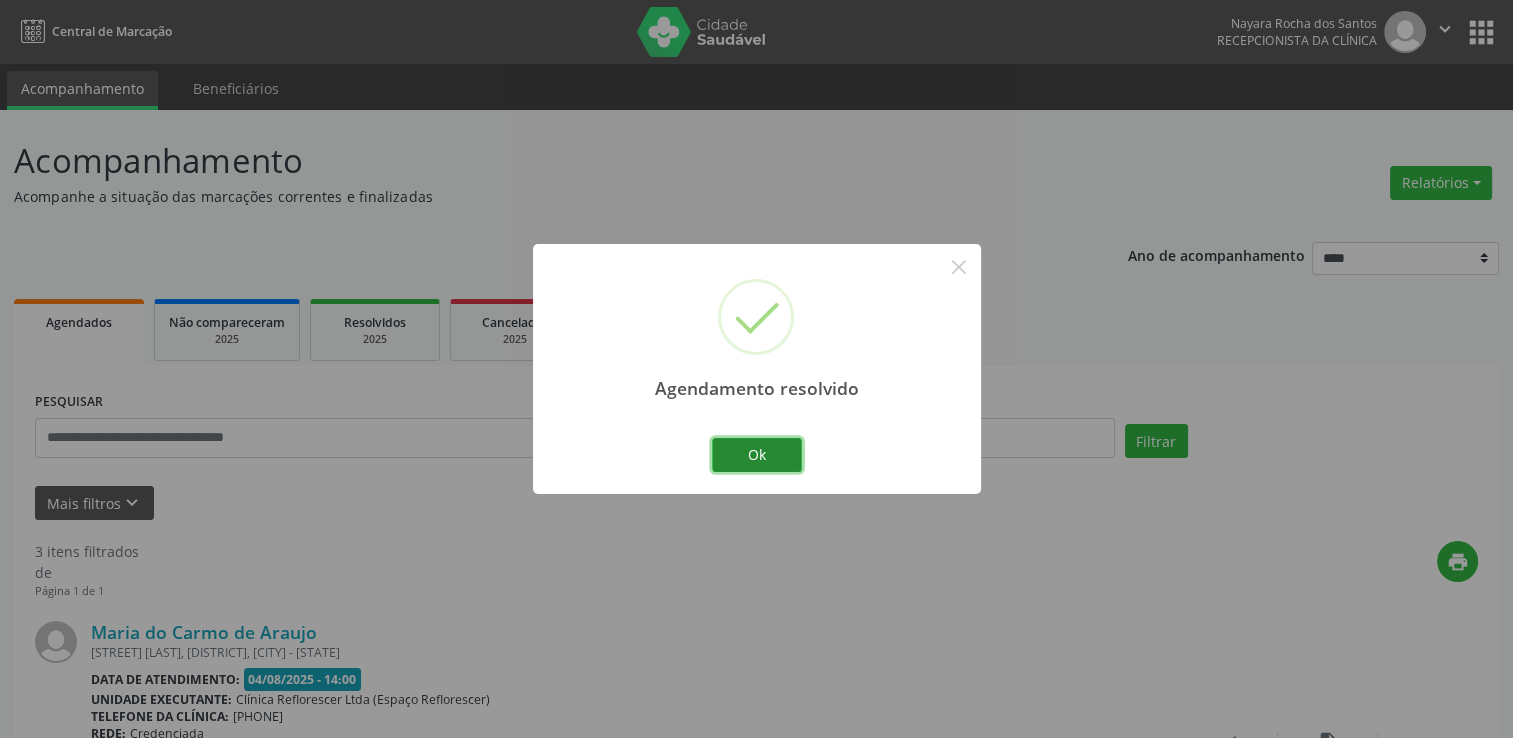 click on "Ok" at bounding box center [757, 455] 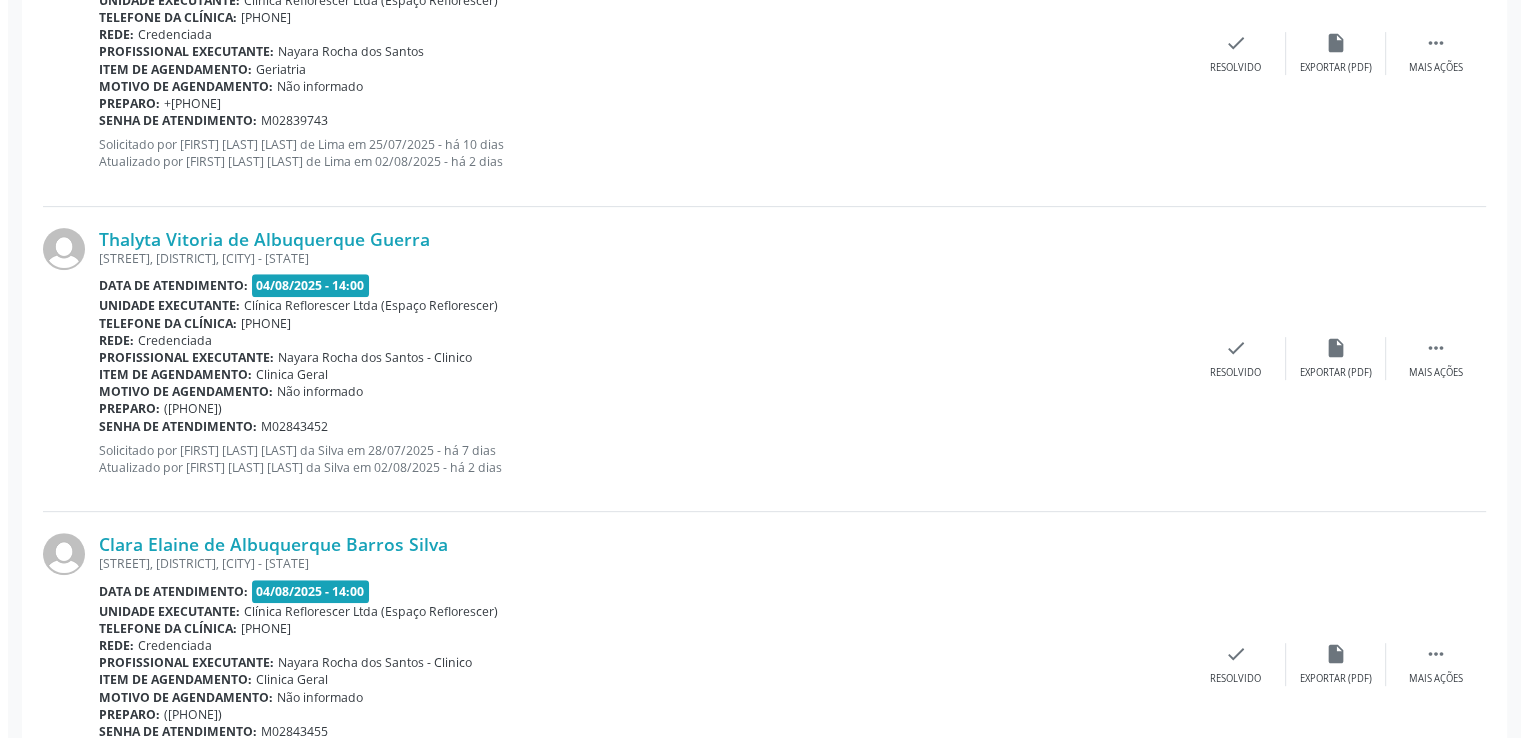 scroll, scrollTop: 700, scrollLeft: 0, axis: vertical 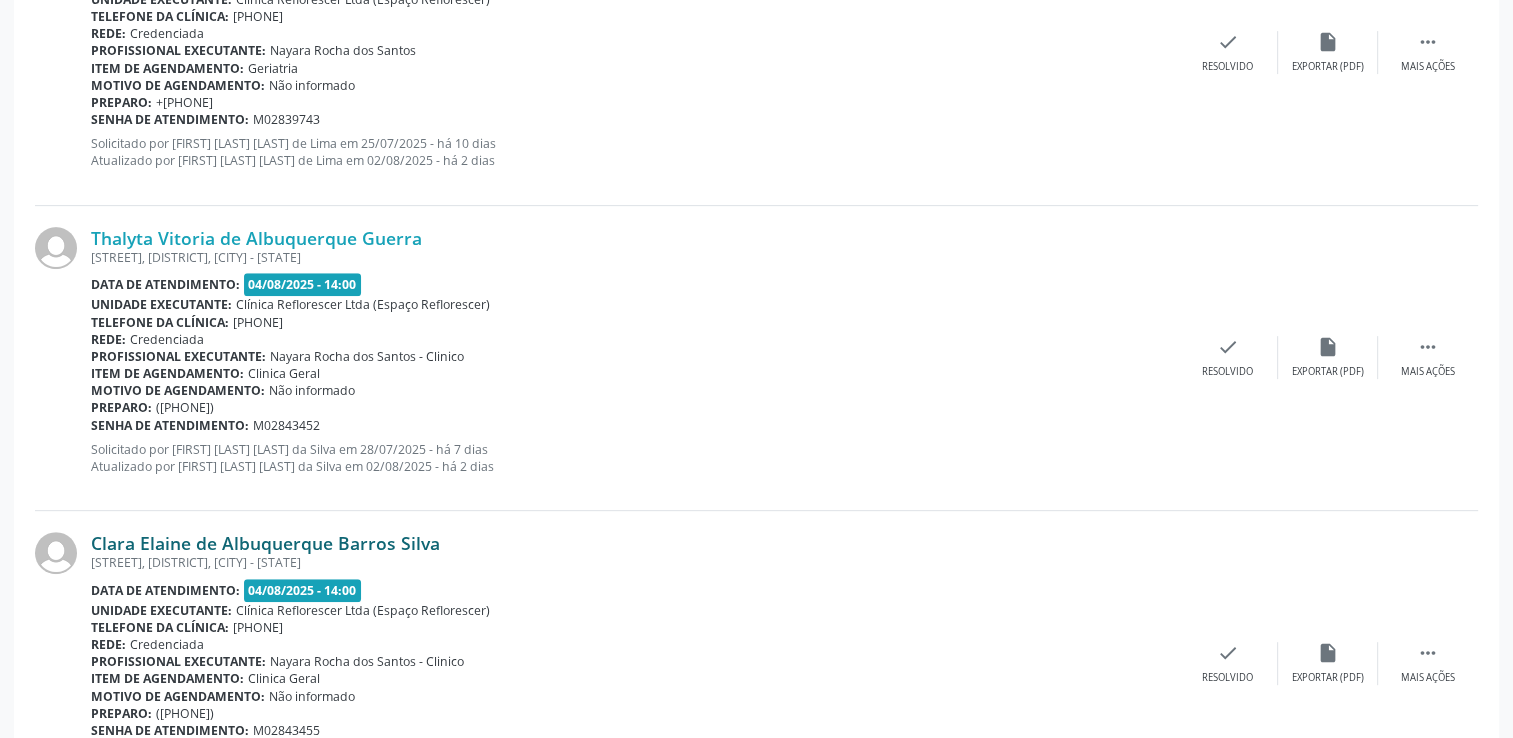 click on "Clara Elaine de Albuquerque Barros Silva" at bounding box center [265, 543] 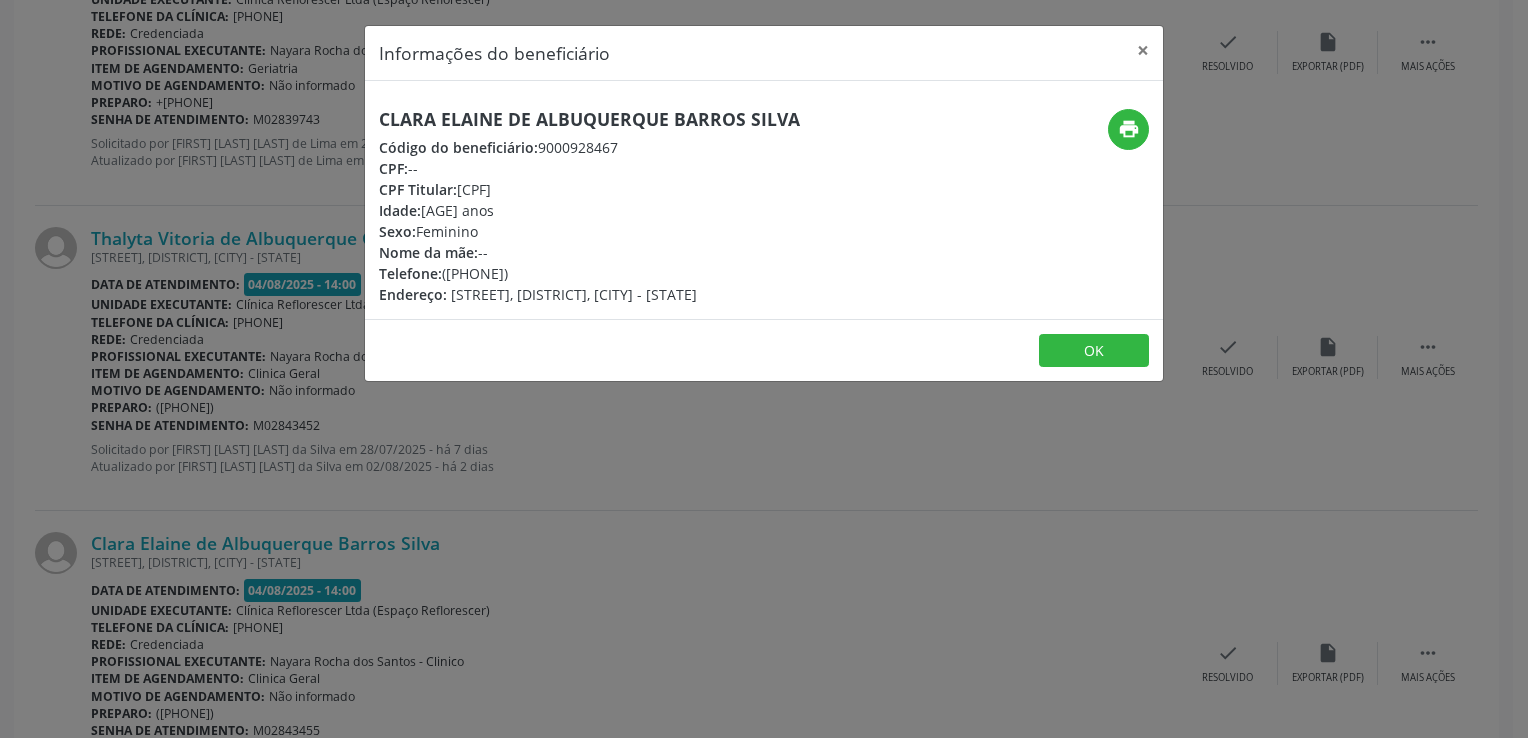 click on "Informações do beneficiário ×
[FIRST] [LAST] de Albuquerque Barros [LAST]
Código do beneficiário:
[NUMBER]
CPF:
[CPF]
CPF Titular:
[CPF]
Idade:
[AGE] anos
Sexo:
Feminino
Nome da mãe:
--
Telefone:
([PHONE])
Endereço:
[STREET], [DISTRICT], [CITY] - [STATE]
print OK" at bounding box center (764, 369) 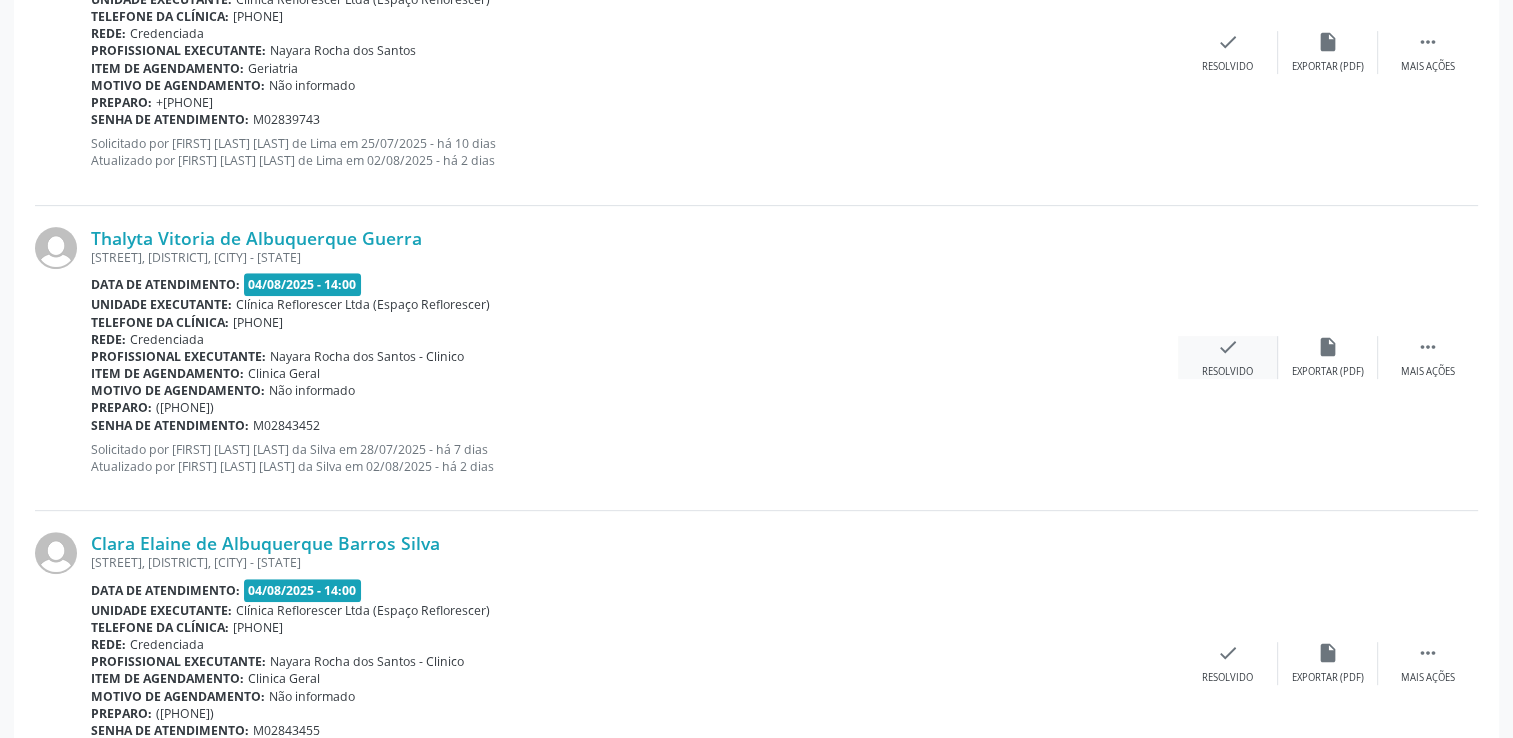 click on "check
Resolvido" at bounding box center (1228, 357) 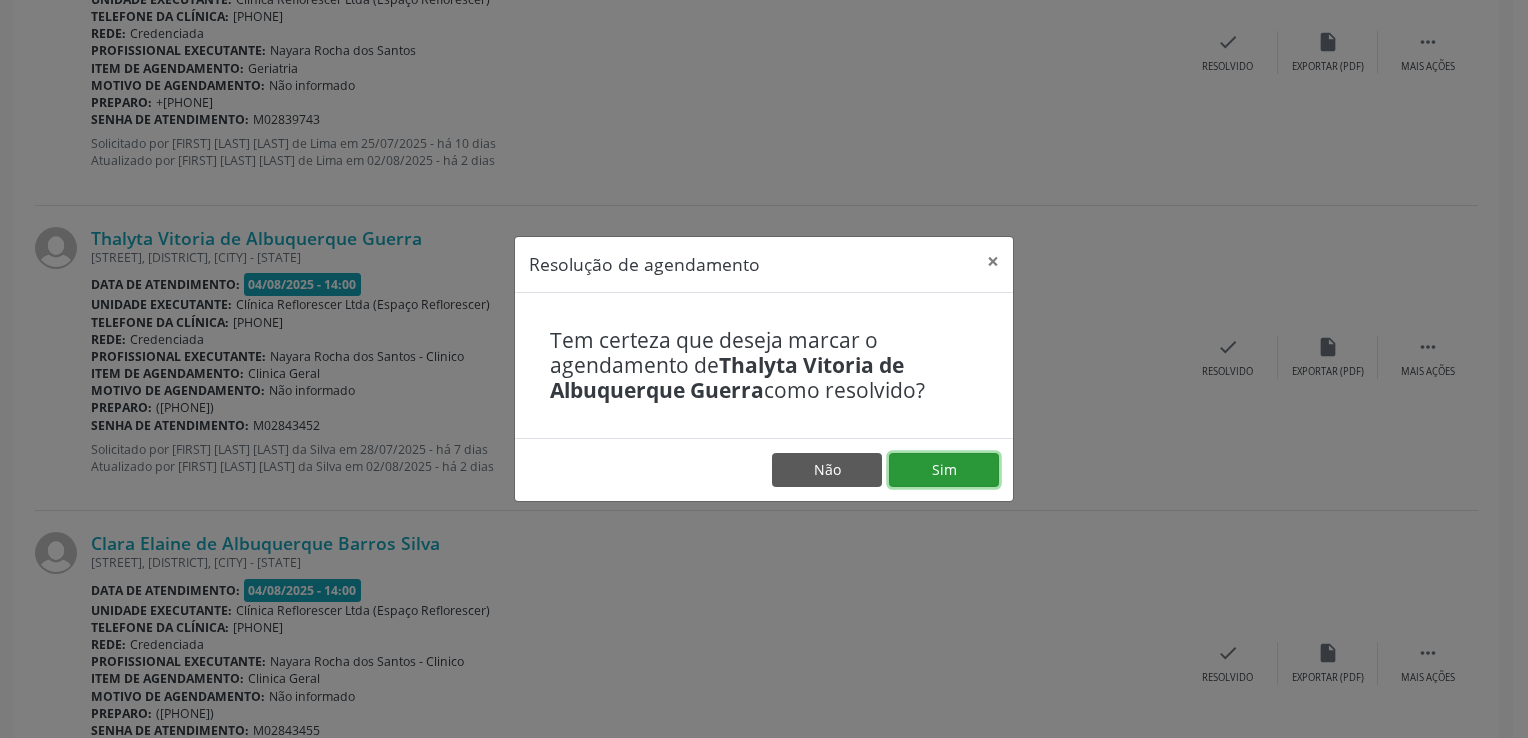 click on "Sim" at bounding box center [944, 470] 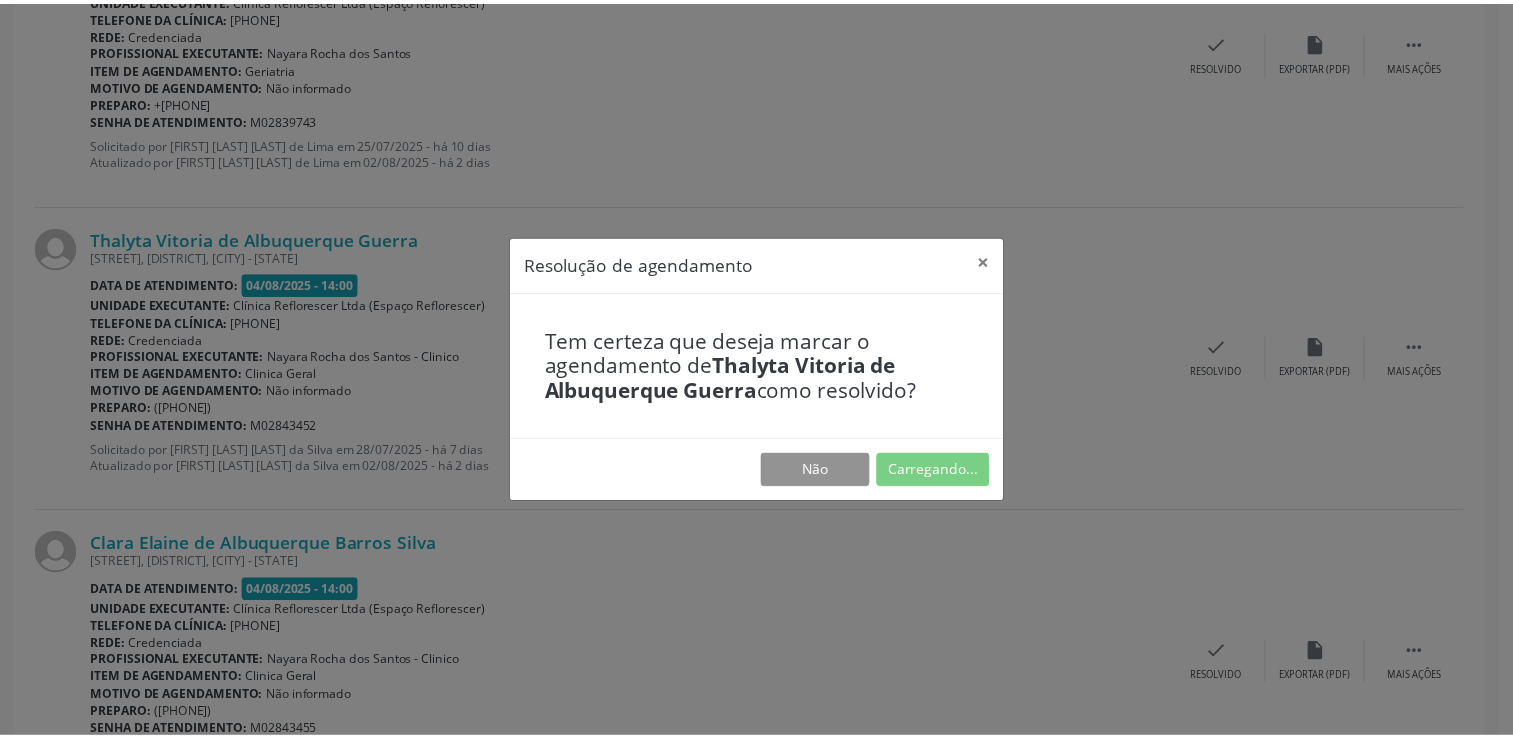 scroll, scrollTop: 0, scrollLeft: 0, axis: both 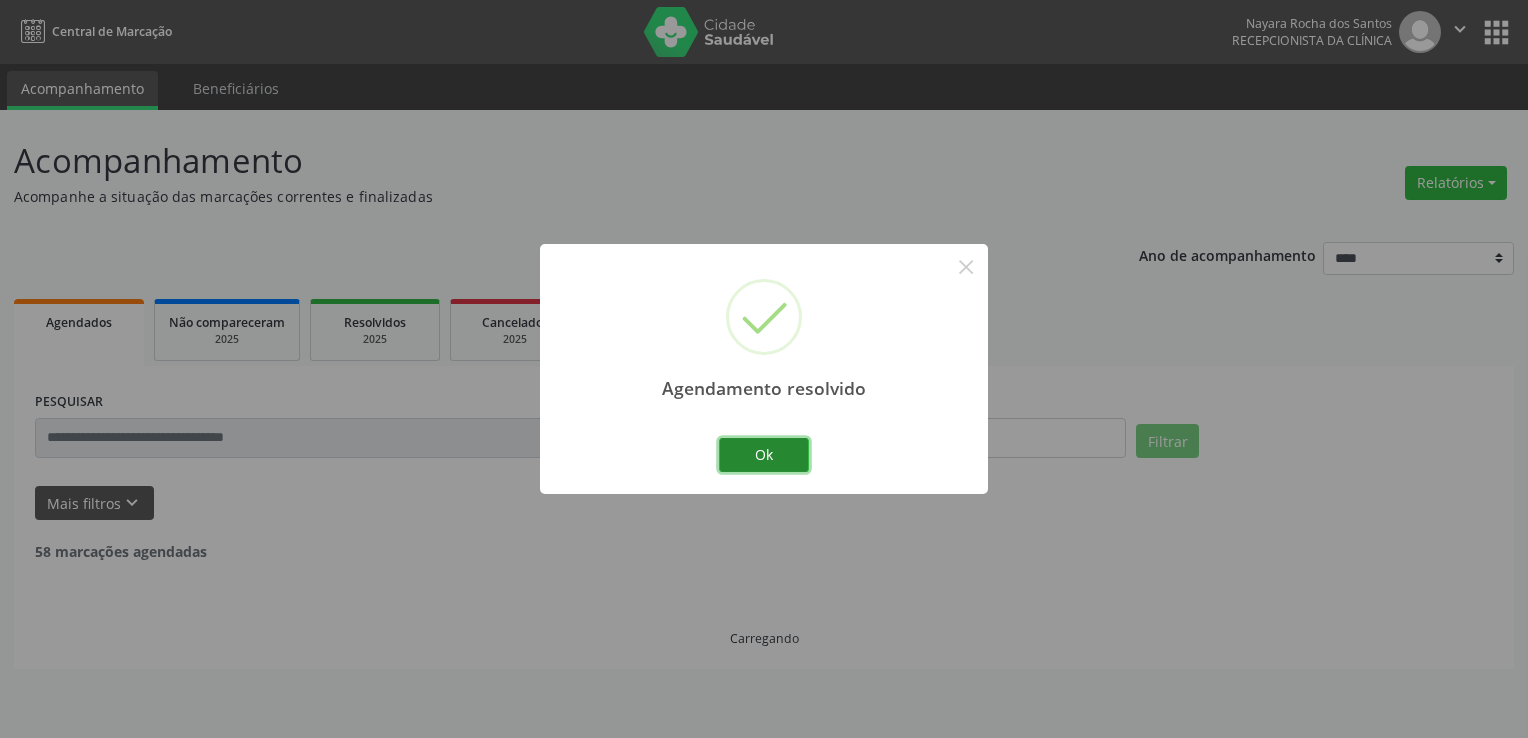 click on "Ok" at bounding box center [764, 455] 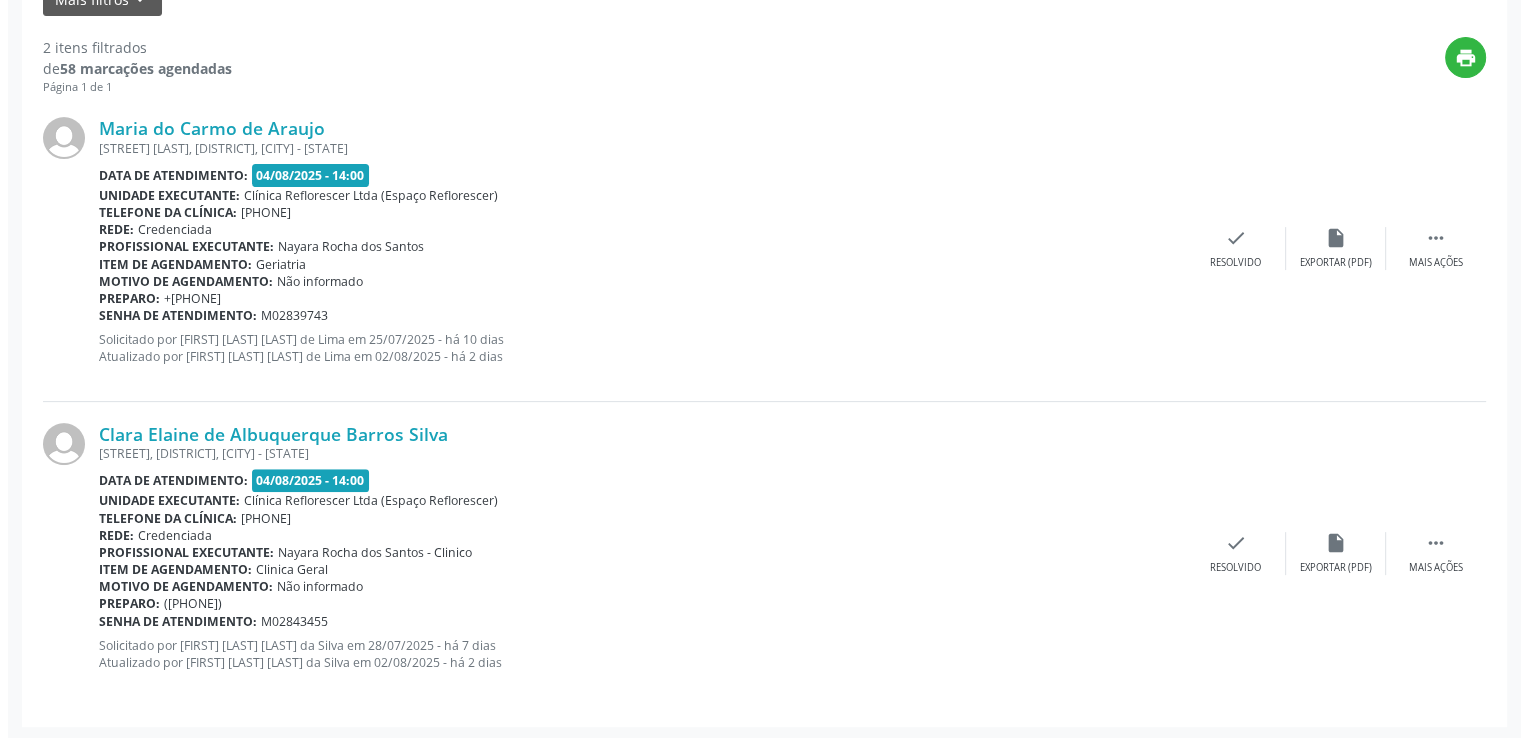 scroll, scrollTop: 505, scrollLeft: 0, axis: vertical 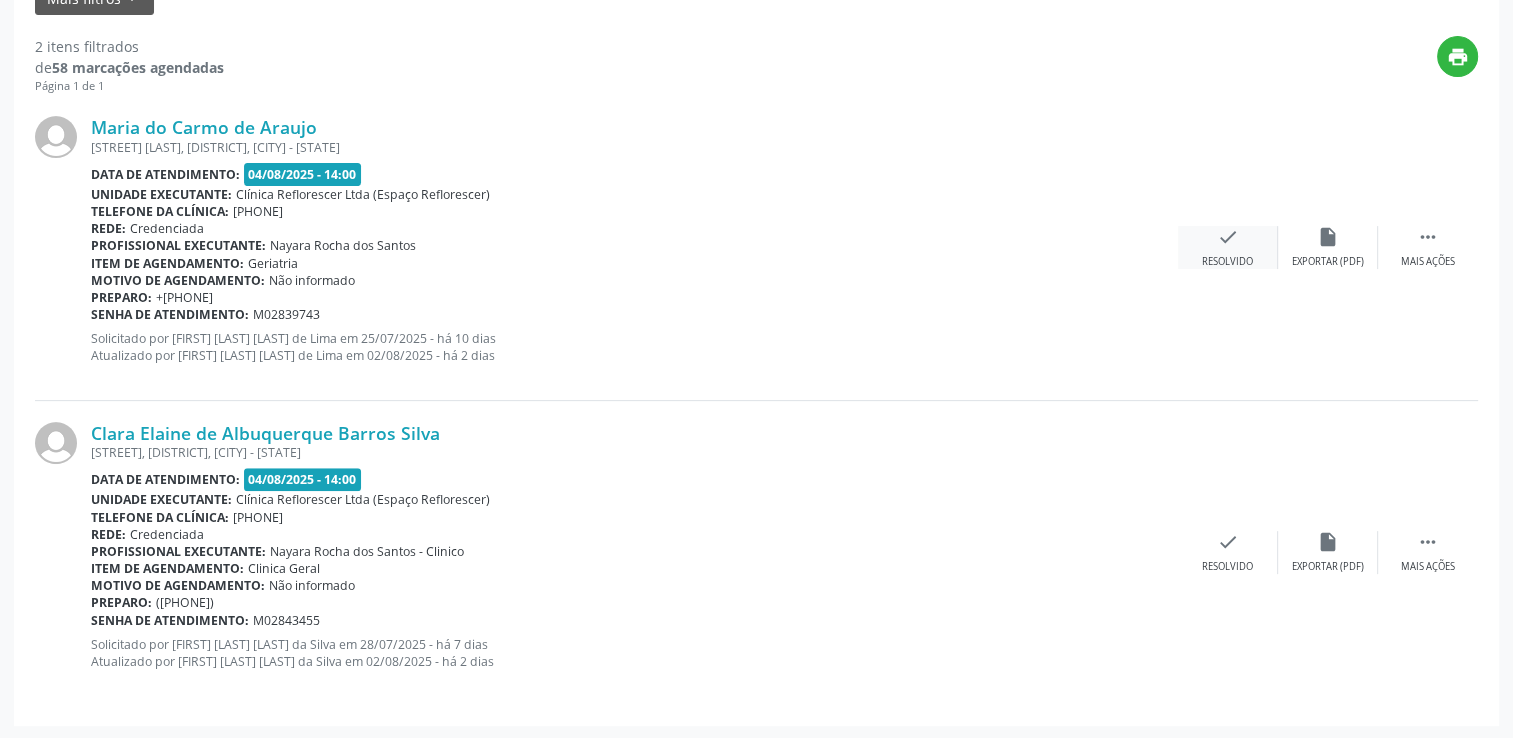 click on "check
Resolvido" at bounding box center (1228, 247) 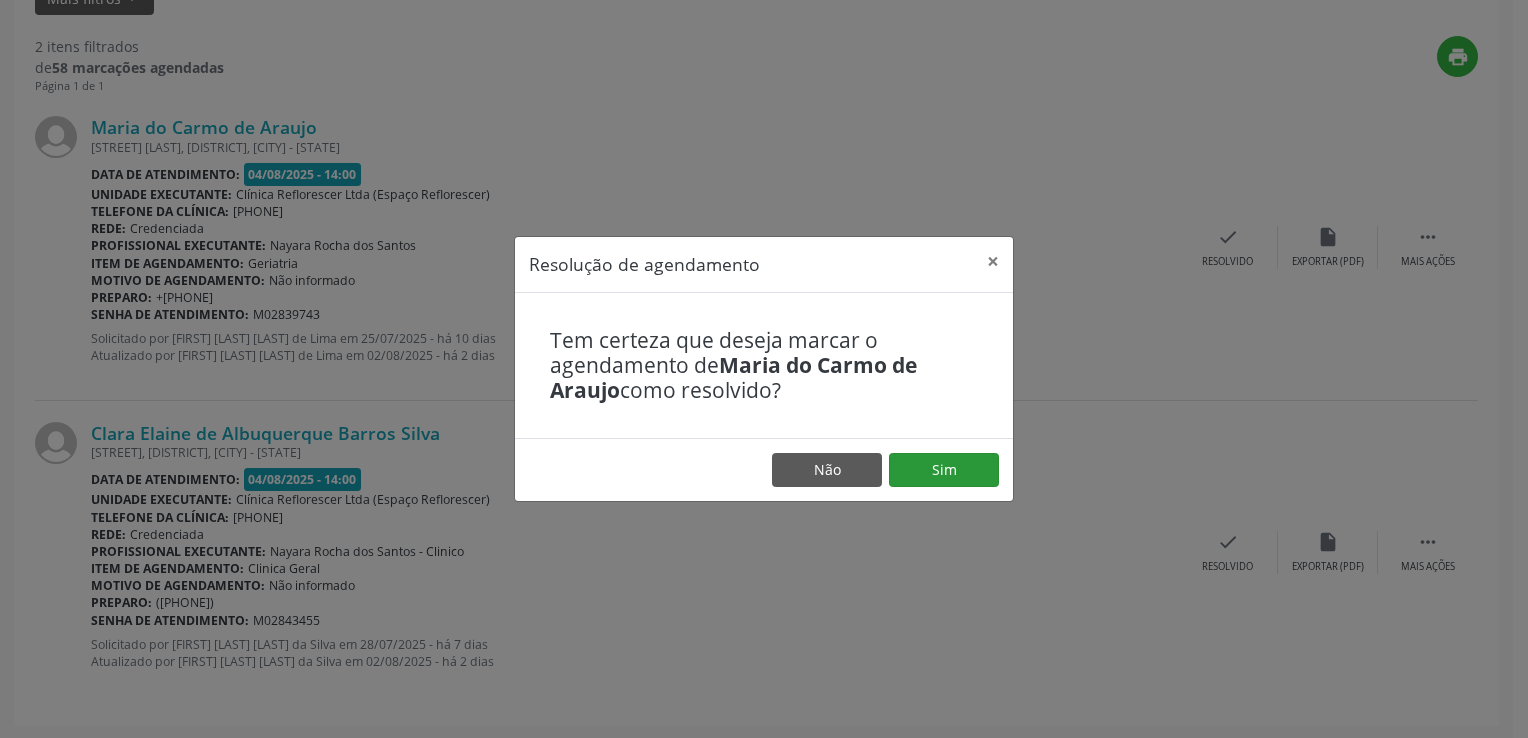 click on "Não Sim" at bounding box center (764, 469) 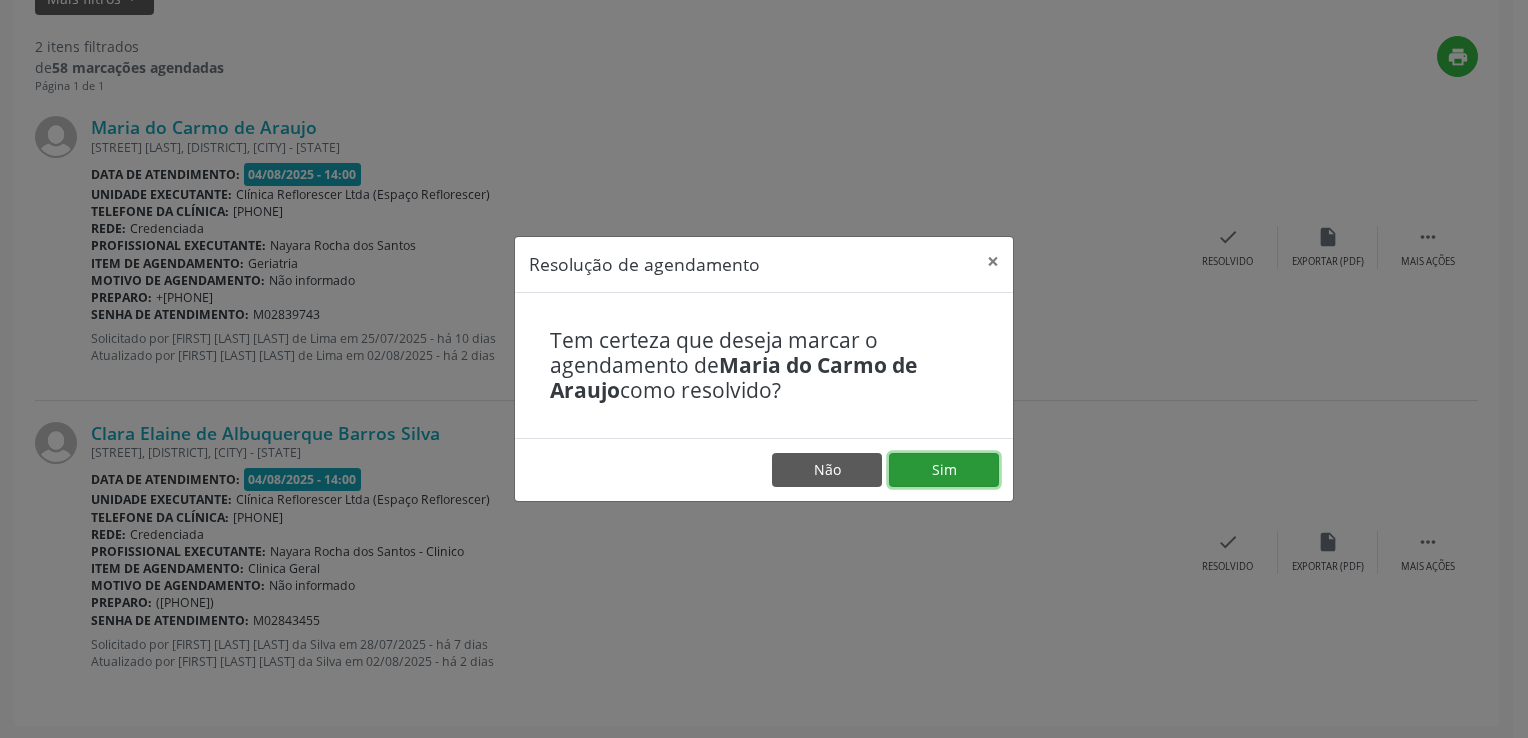 click on "Sim" at bounding box center [944, 470] 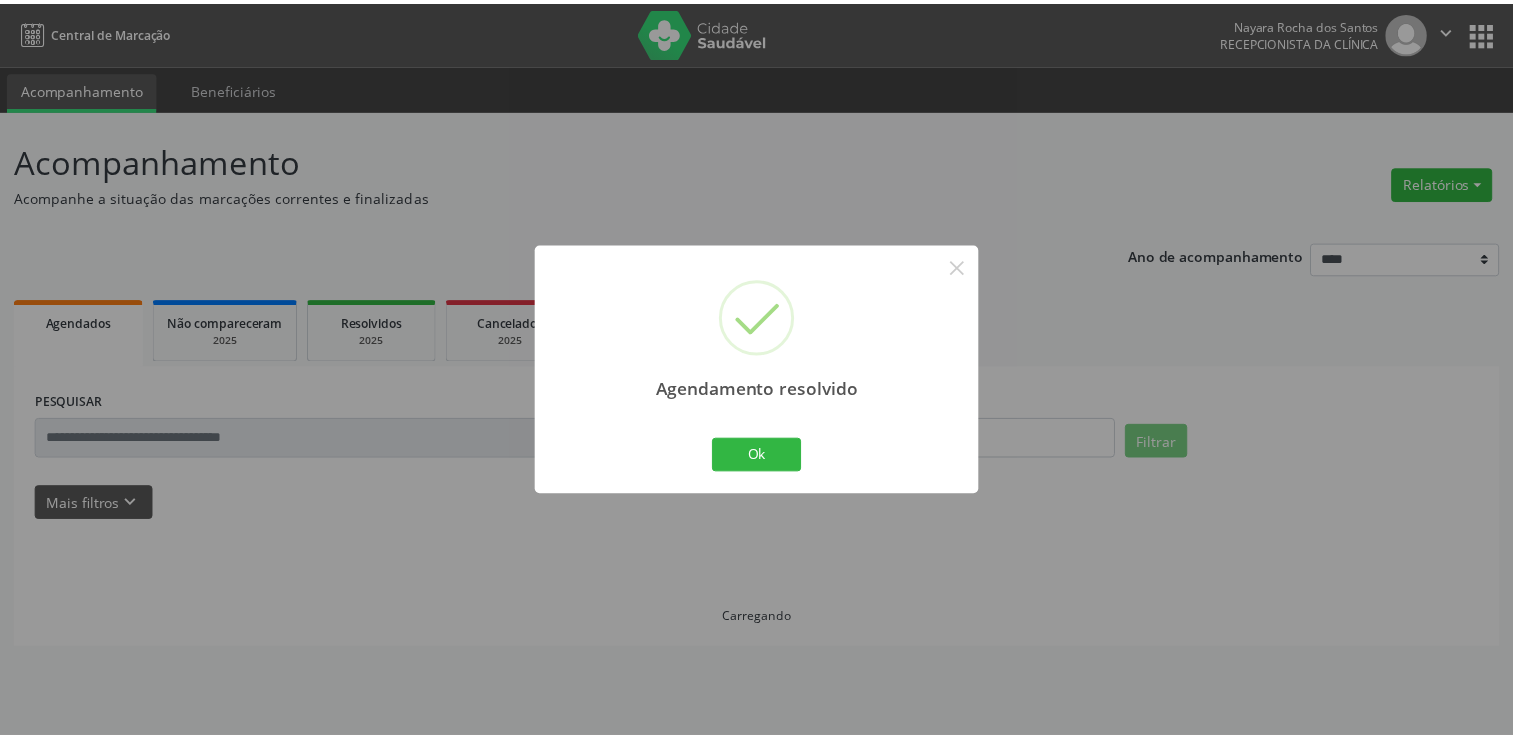 scroll, scrollTop: 0, scrollLeft: 0, axis: both 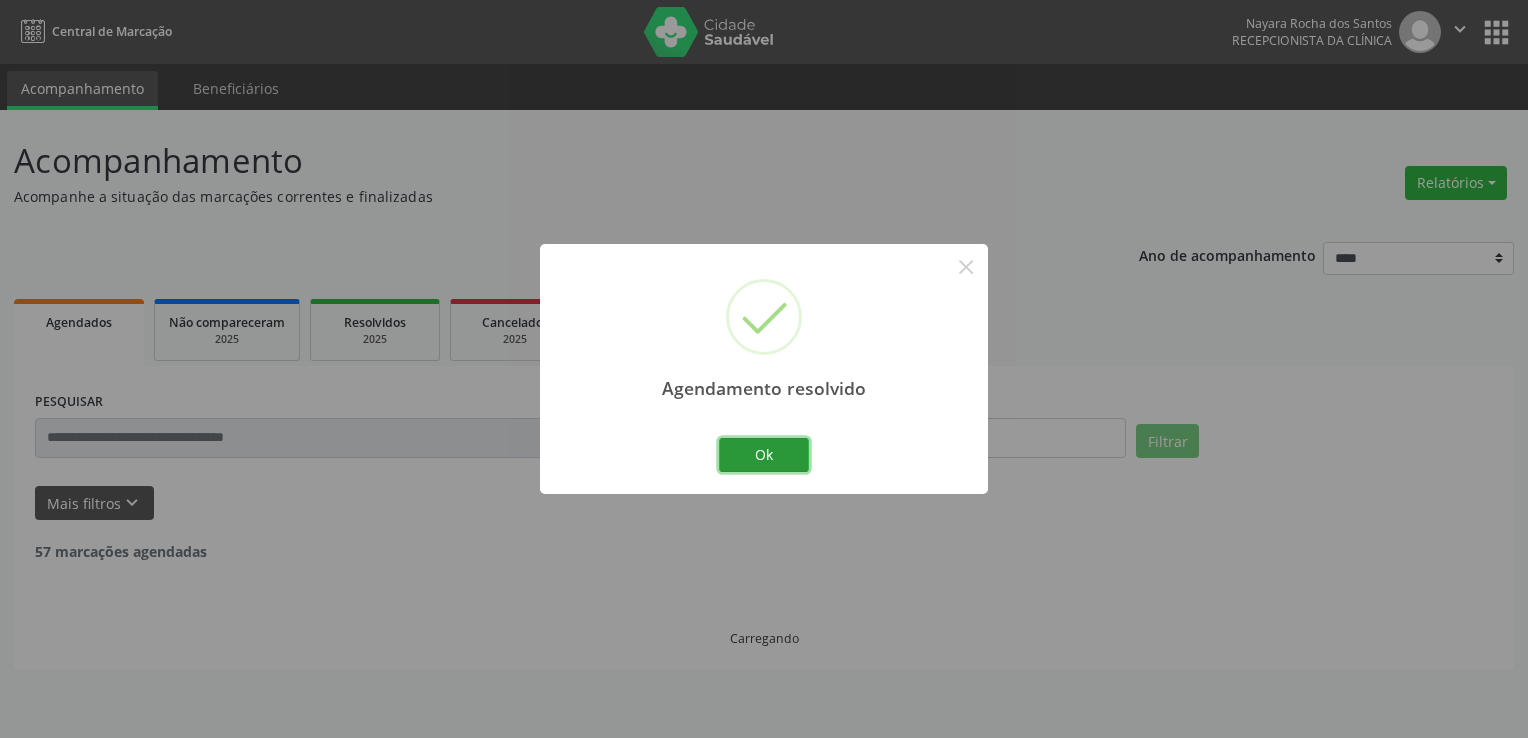 drag, startPoint x: 760, startPoint y: 450, endPoint x: 729, endPoint y: 414, distance: 47.507893 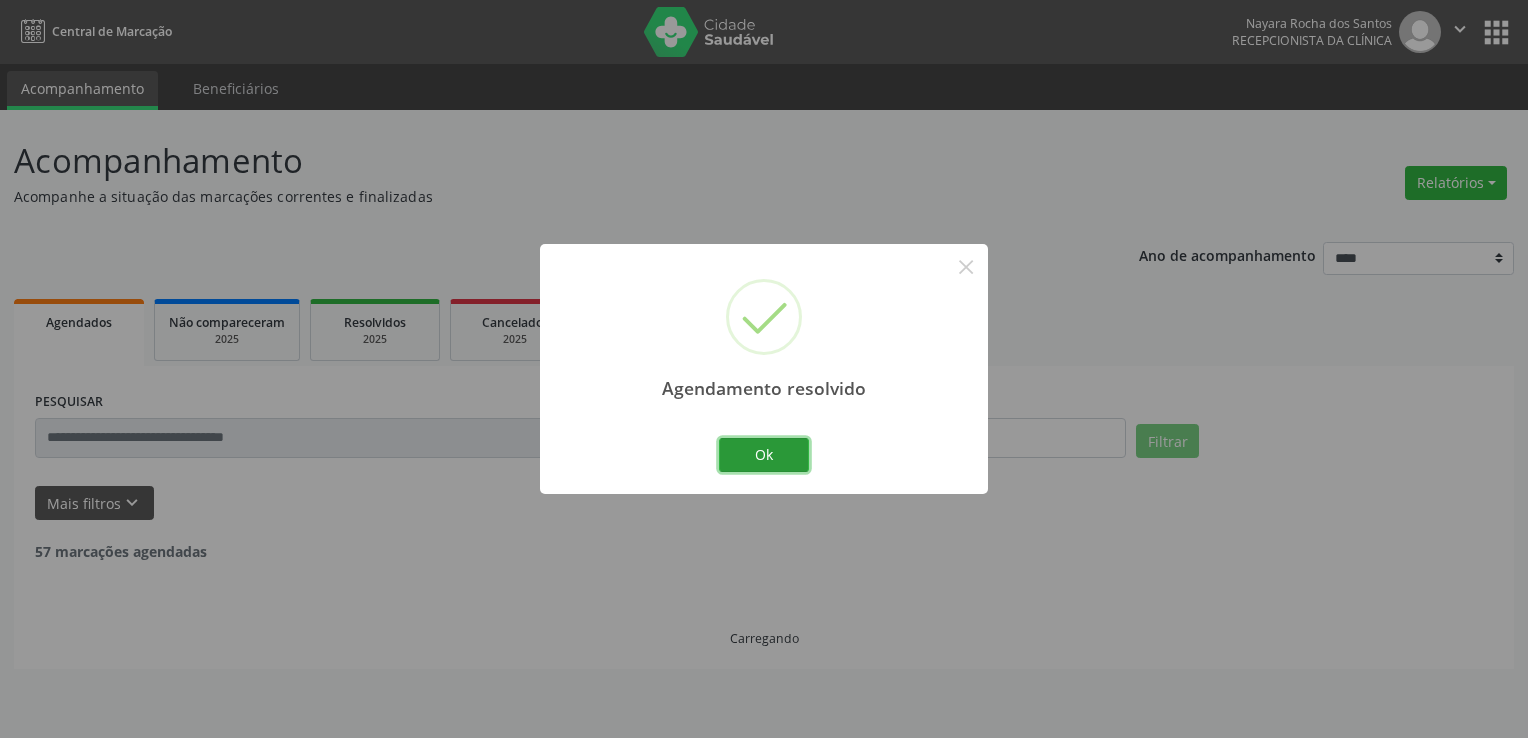 click on "Ok" at bounding box center (764, 455) 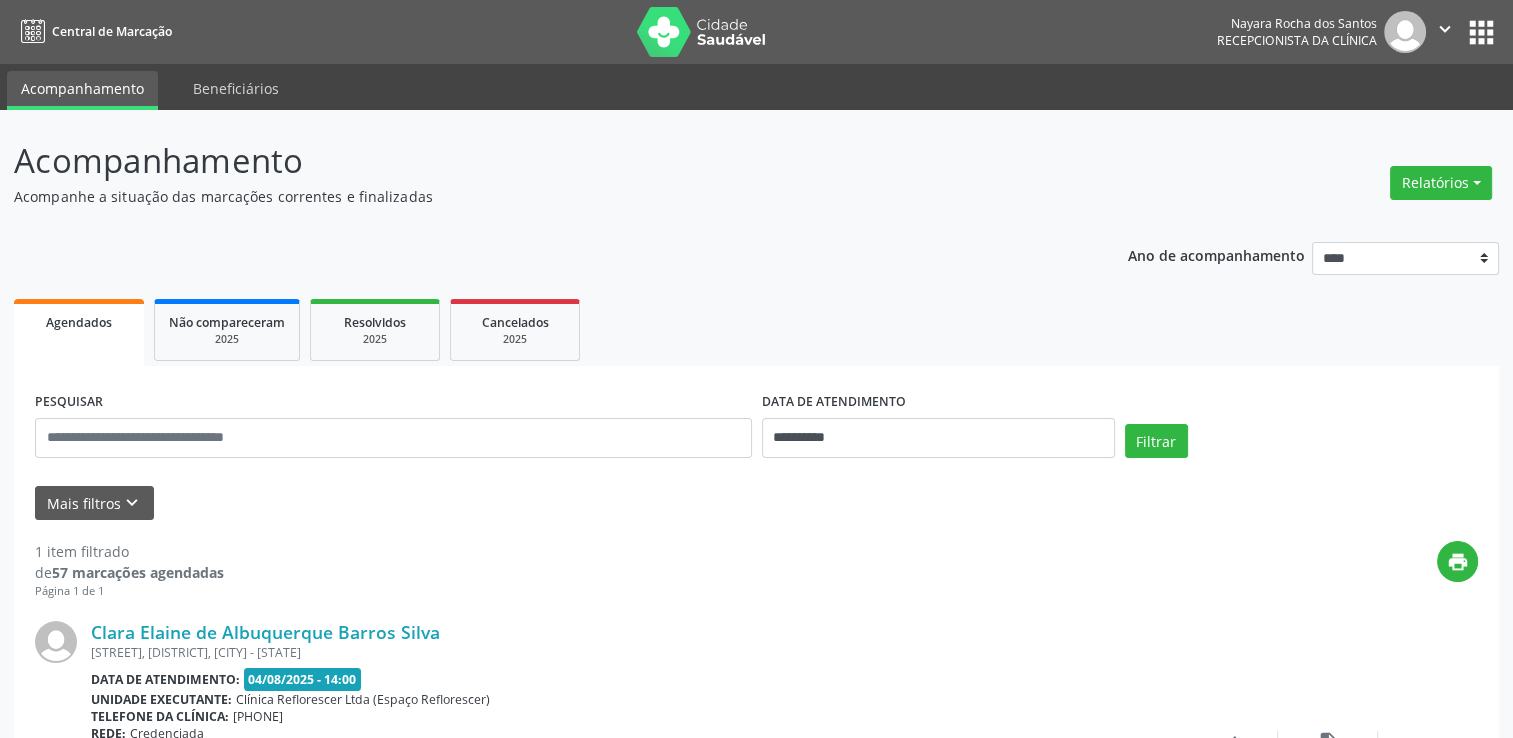 click on "Acompanhamento
Beneficiários" at bounding box center [756, 87] 